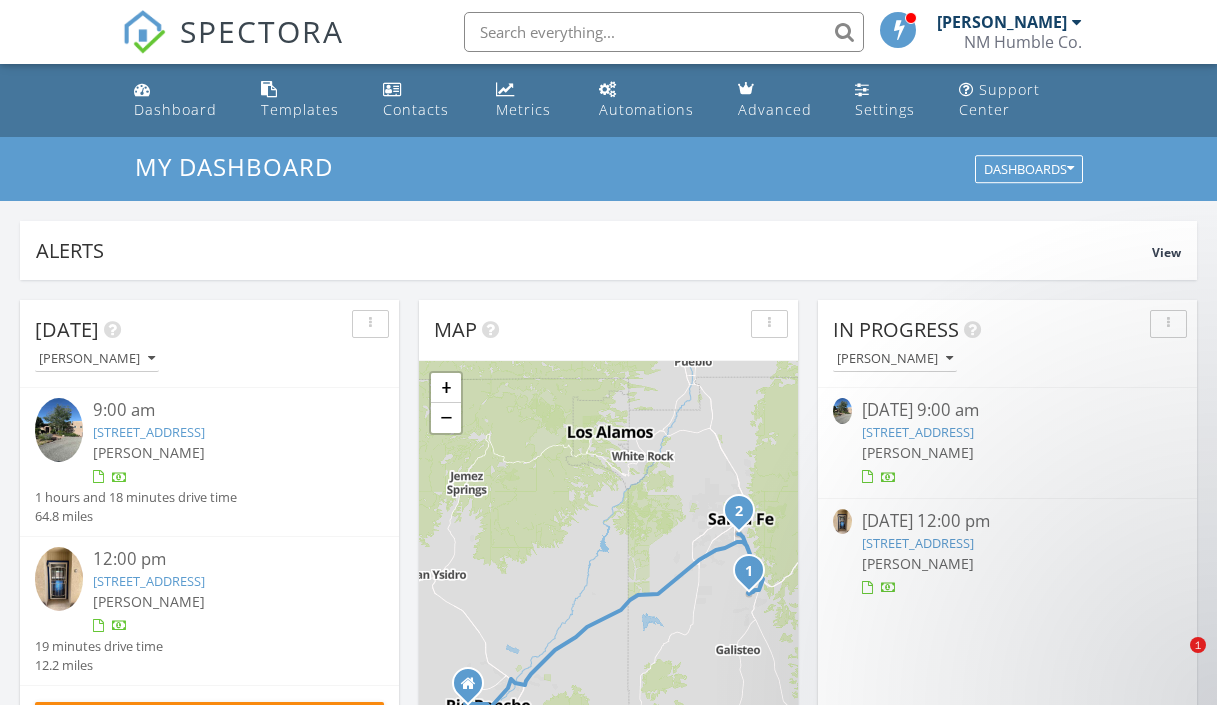 scroll, scrollTop: 1137, scrollLeft: 0, axis: vertical 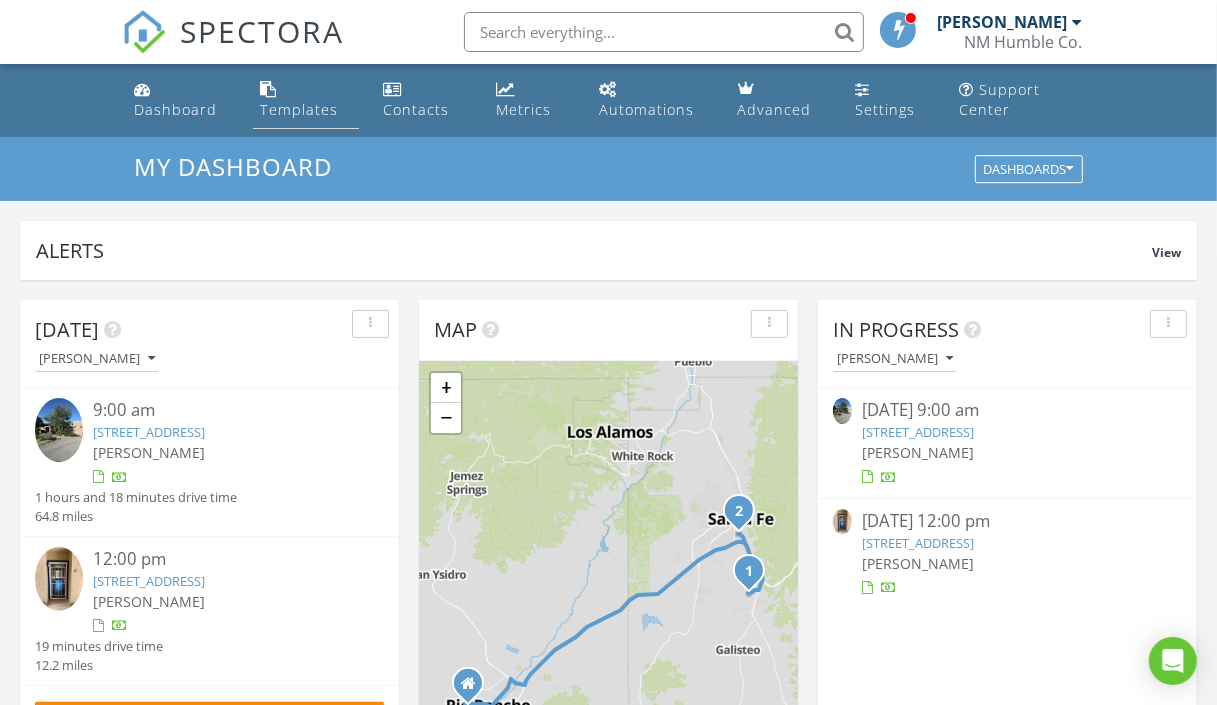 click on "Templates" at bounding box center [300, 109] 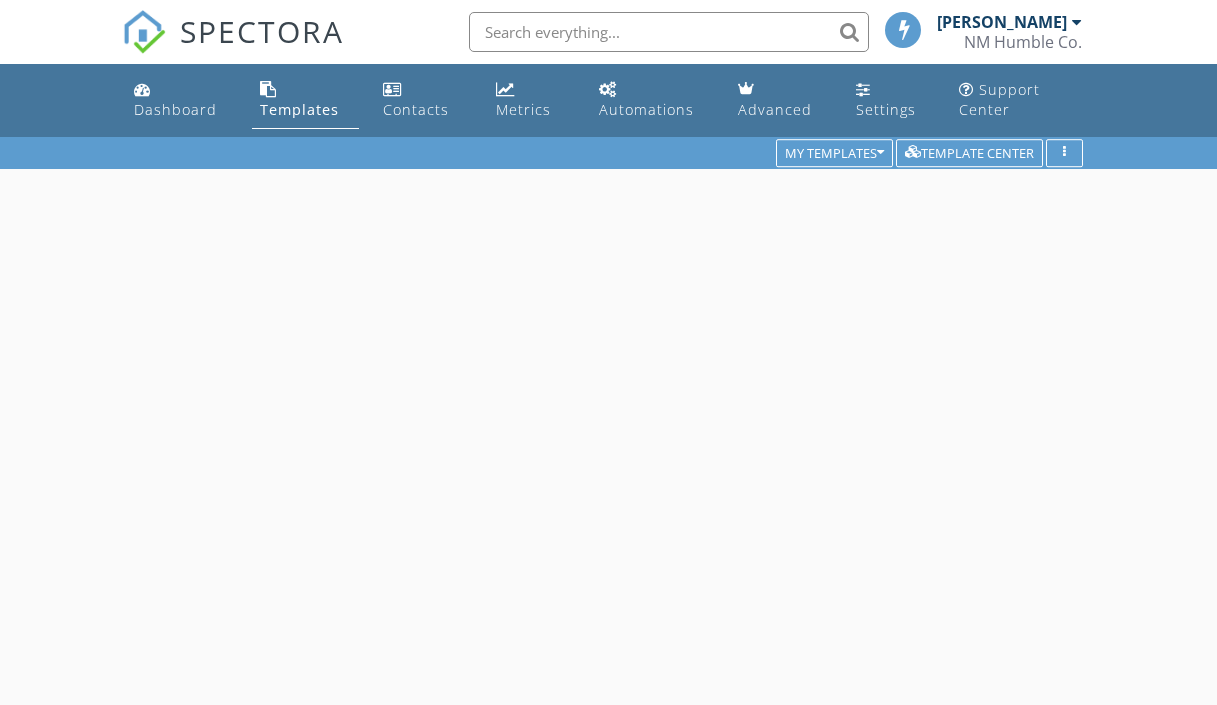scroll, scrollTop: 0, scrollLeft: 0, axis: both 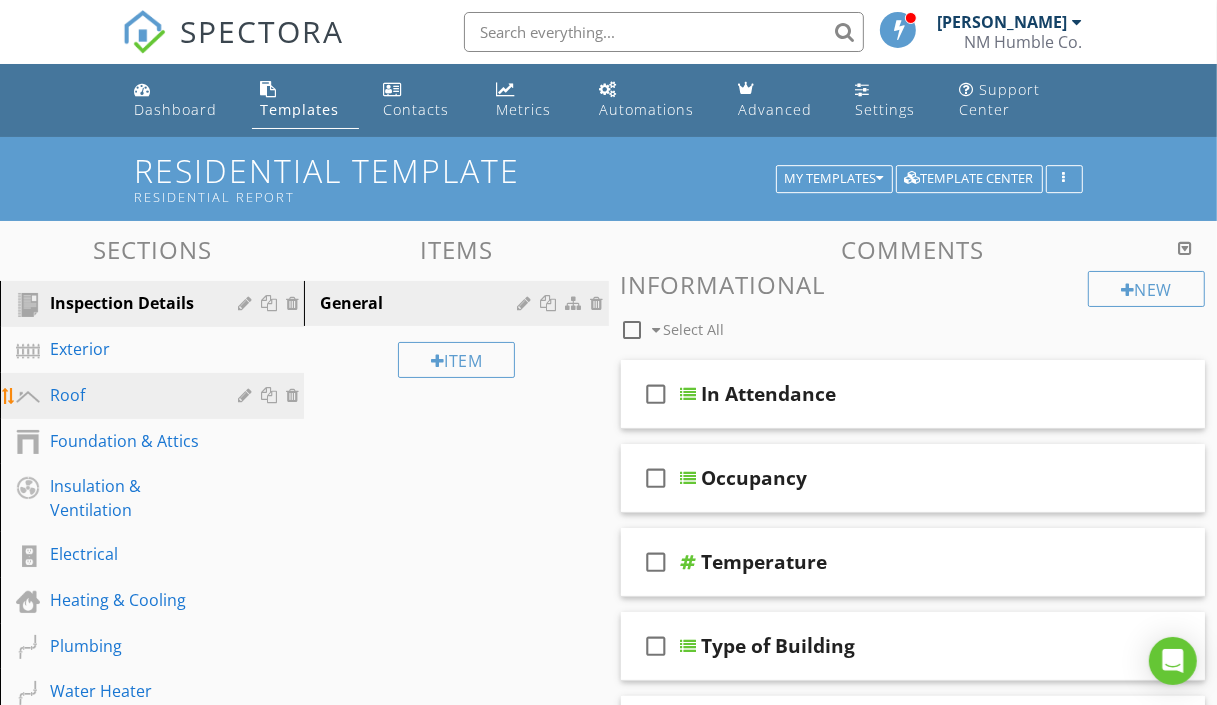 click on "Roof" at bounding box center (129, 395) 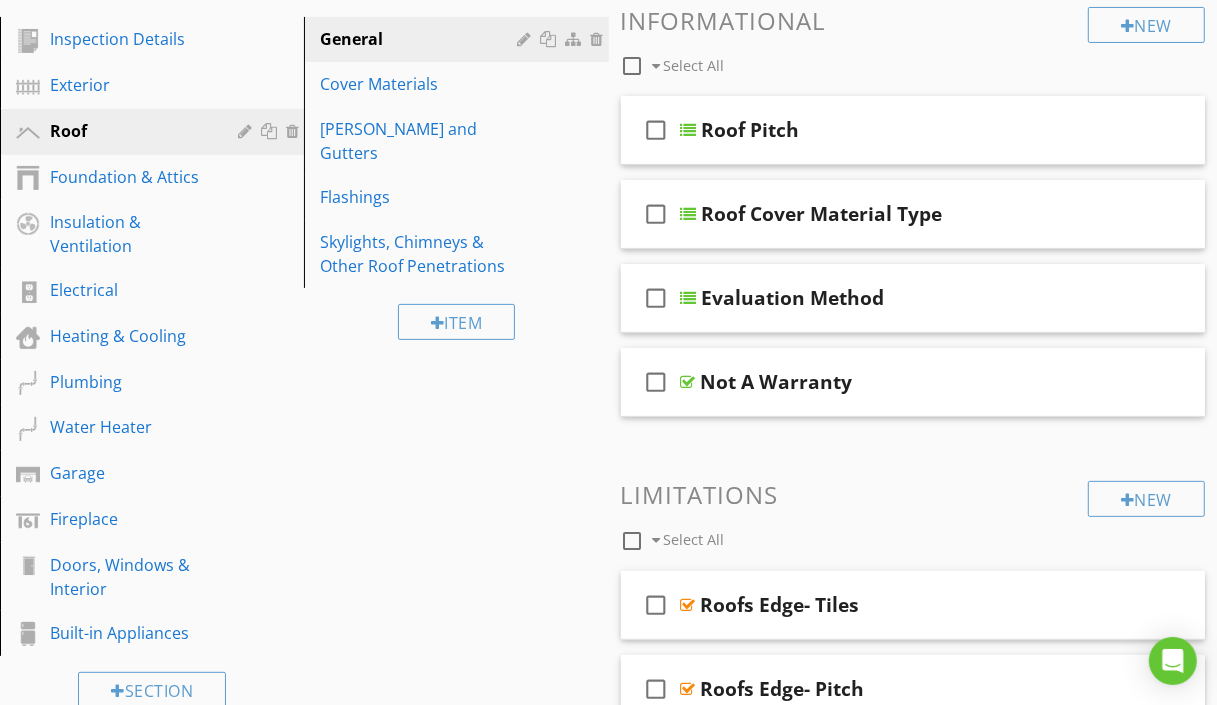 scroll, scrollTop: 310, scrollLeft: 0, axis: vertical 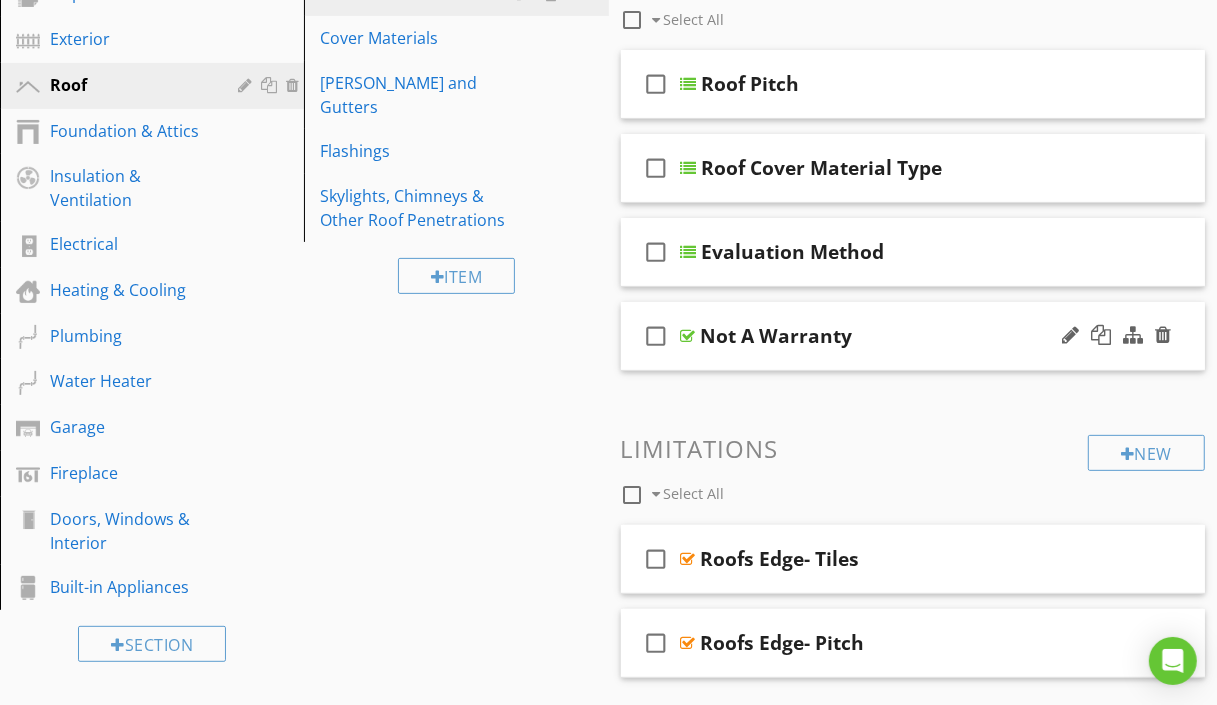 click on "check_box_outline_blank
Not A Warranty" at bounding box center (913, 336) 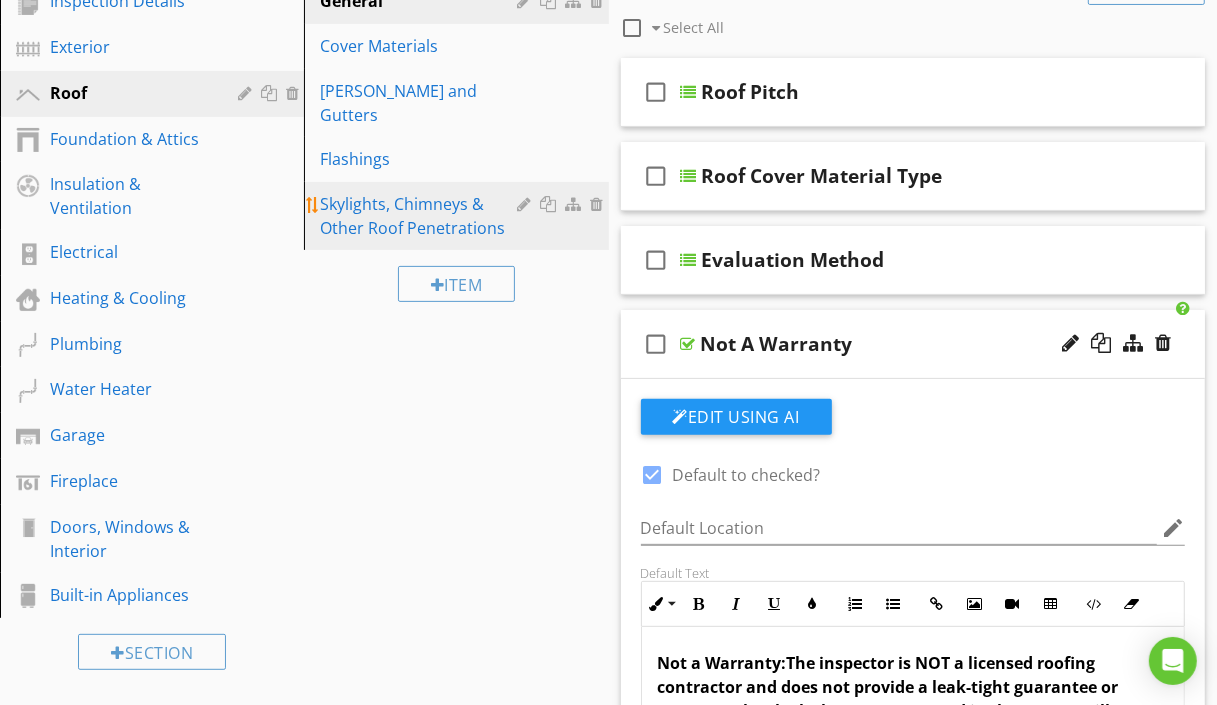 scroll, scrollTop: 206, scrollLeft: 0, axis: vertical 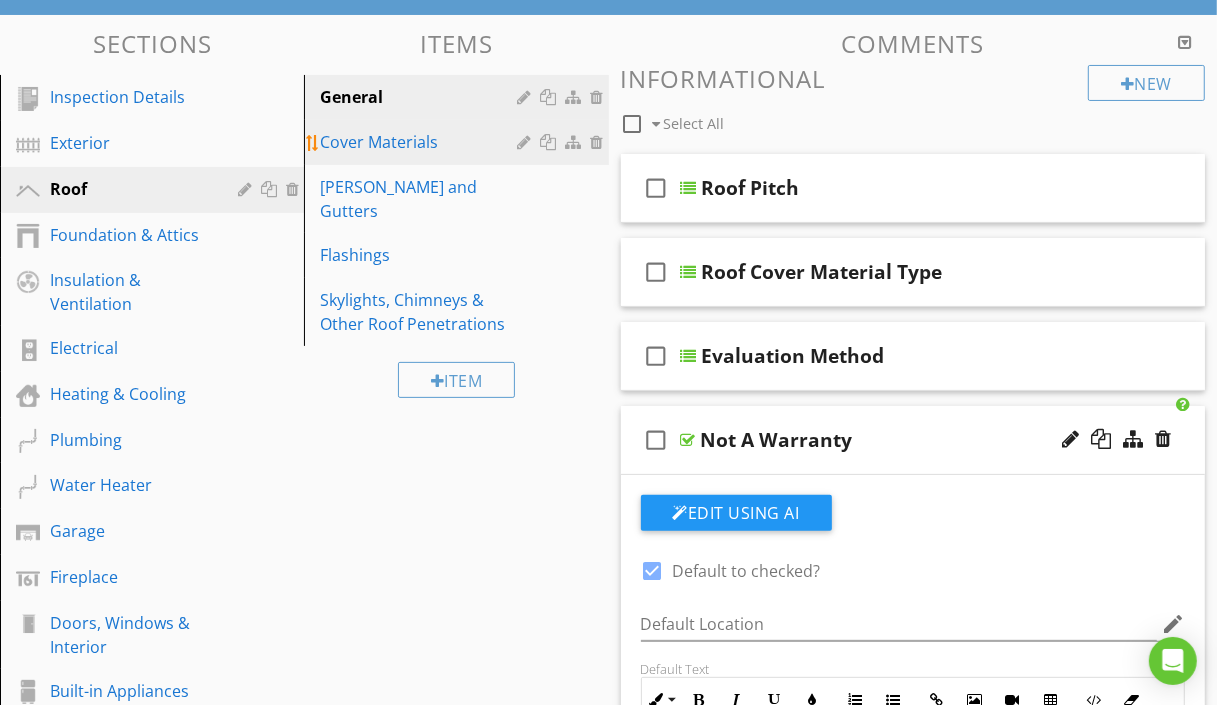 click on "Cover Materials" at bounding box center (421, 142) 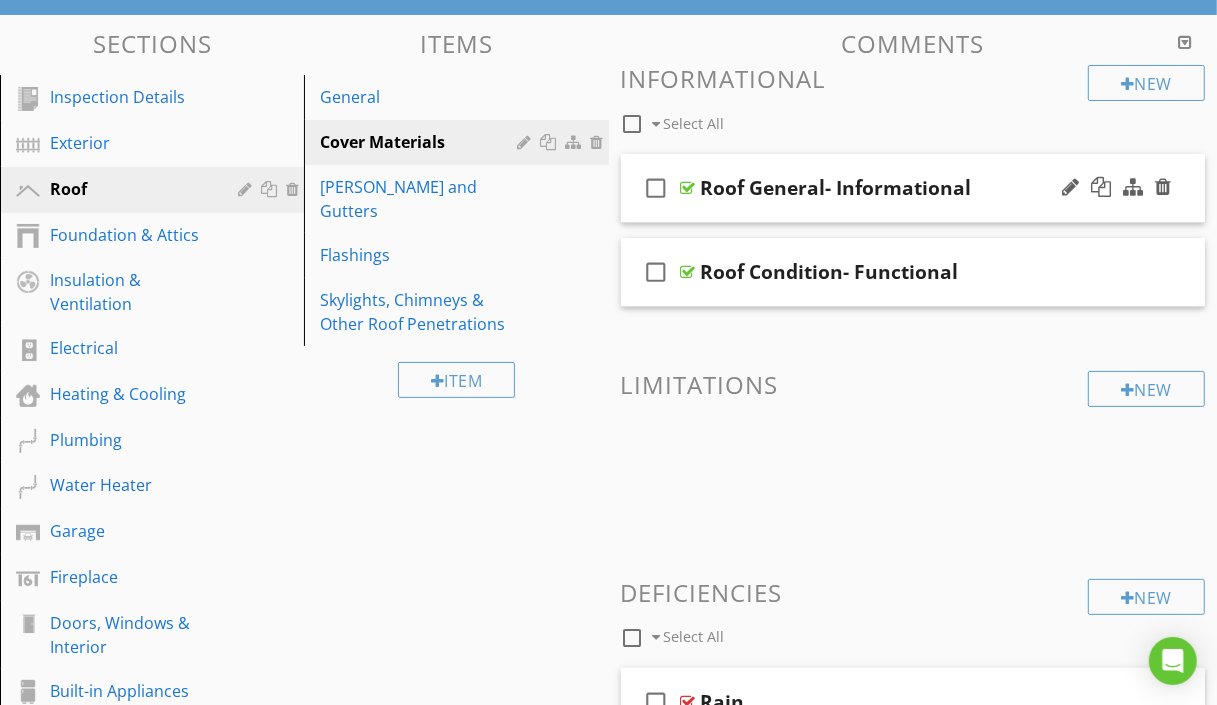 click on "check_box_outline_blank
Roof General- Informational" at bounding box center [913, 188] 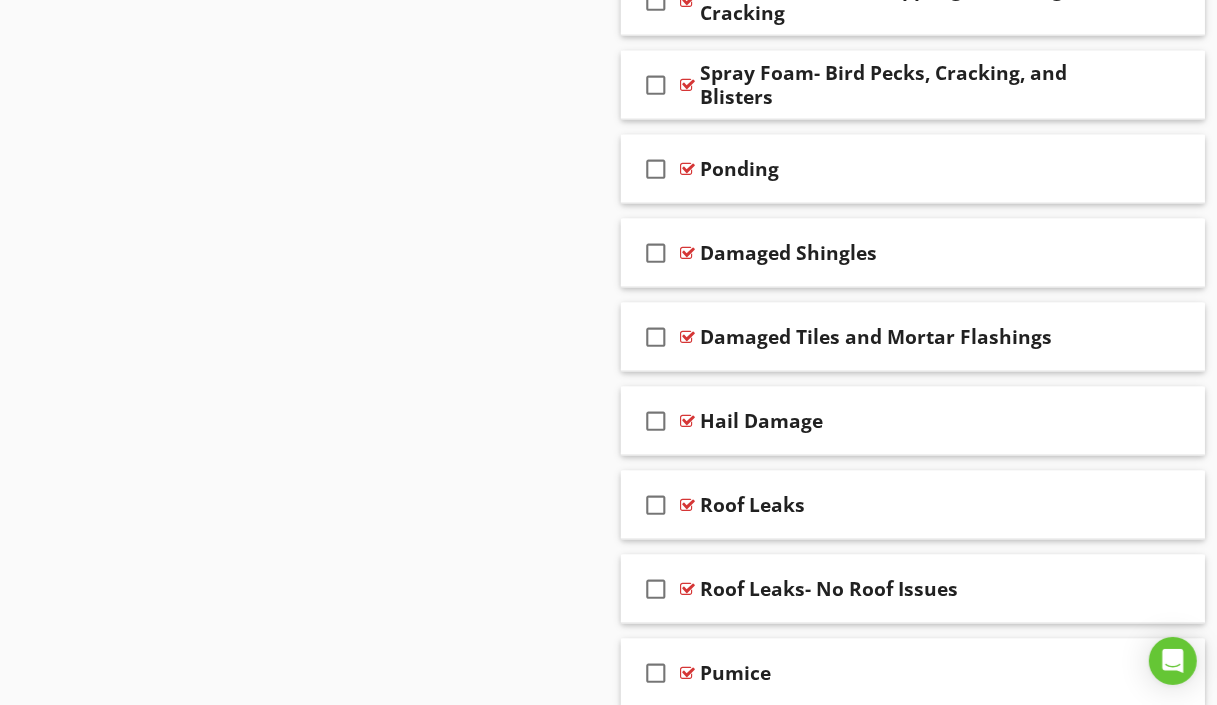 scroll, scrollTop: 1965, scrollLeft: 0, axis: vertical 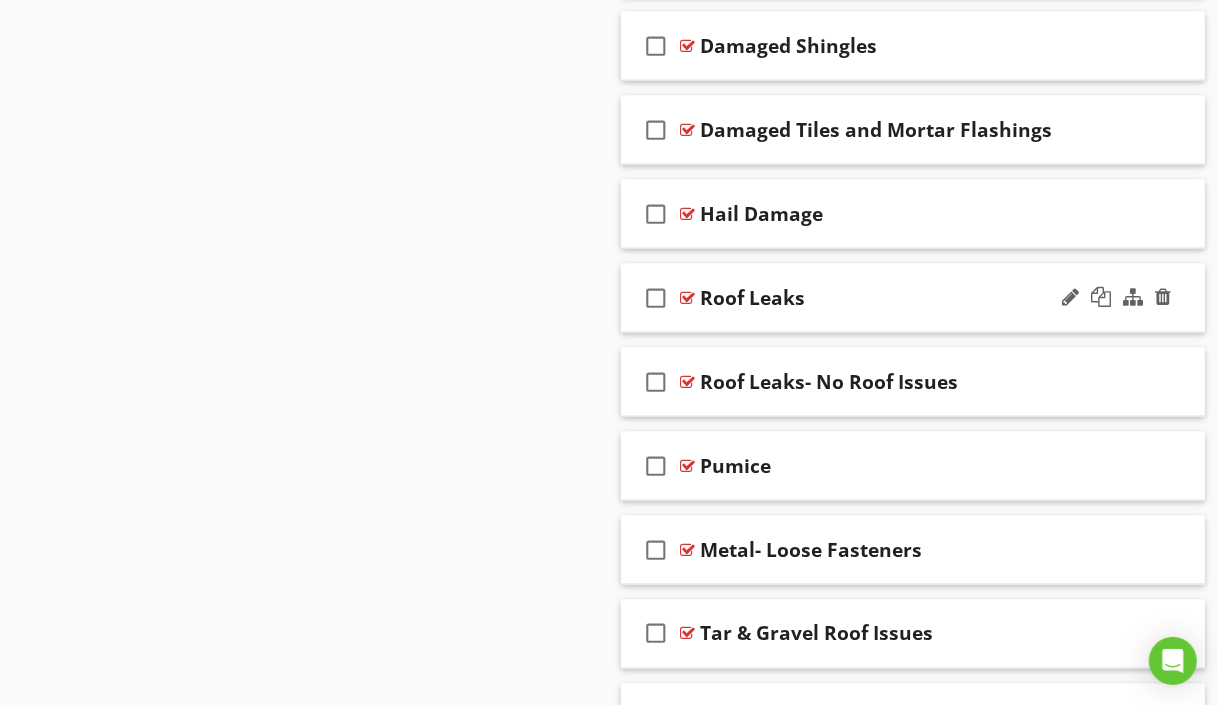click on "check_box_outline_blank
Roof Leaks" at bounding box center (913, 298) 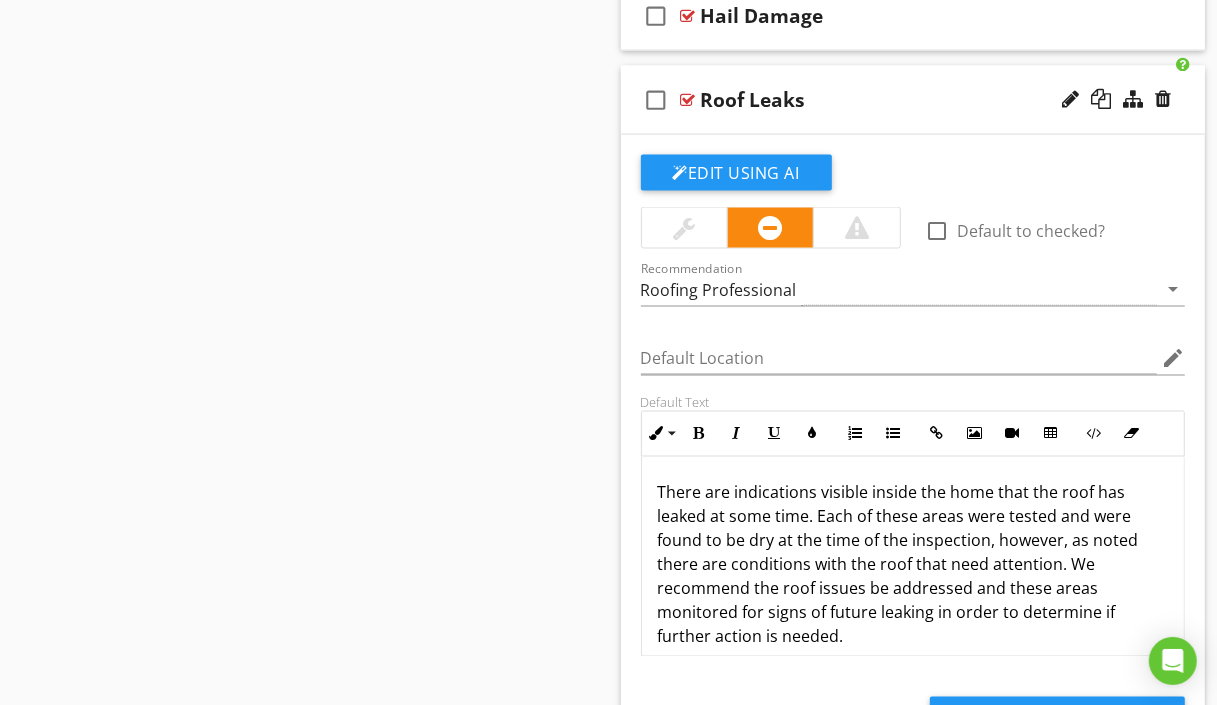 scroll, scrollTop: 2172, scrollLeft: 0, axis: vertical 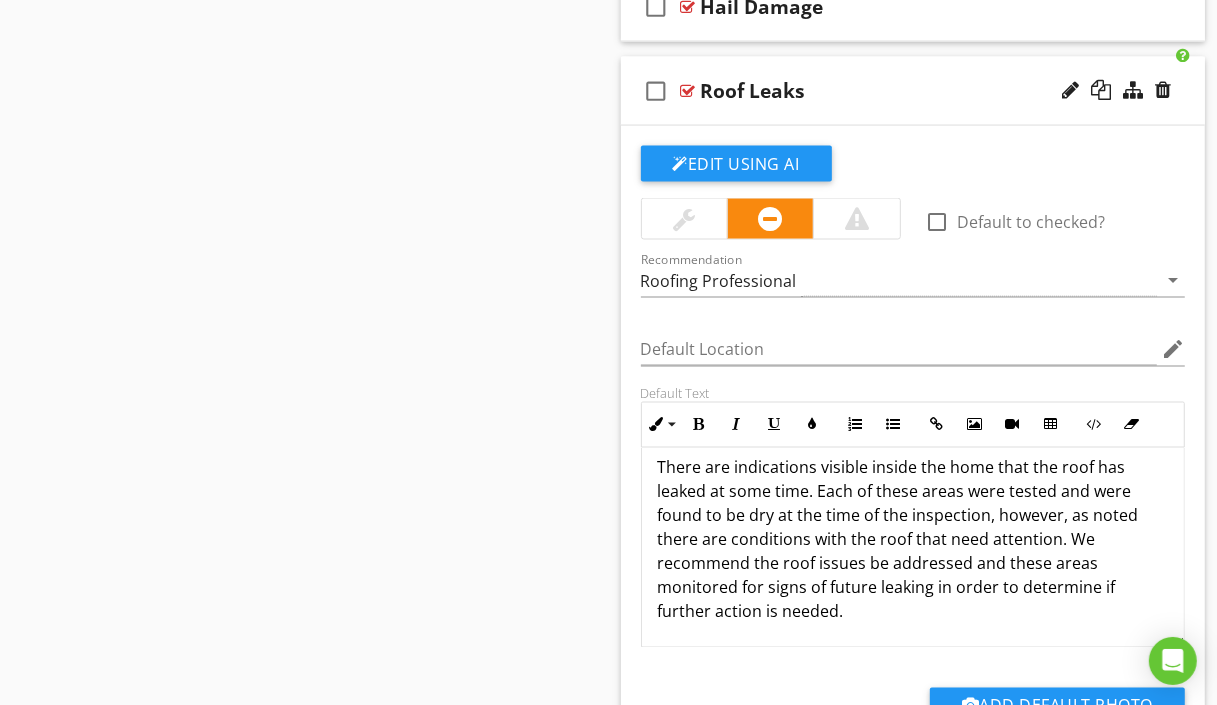 click on "There are indications visible inside the home that the roof has leaked at some time. Each of these areas were tested and were found to be dry at the time of the inspection, however, as noted there are conditions with the roof that need attention. We recommend the roof issues be addressed and these areas monitored for signs of future leaking in order to determine if further action is needed." at bounding box center [913, 540] 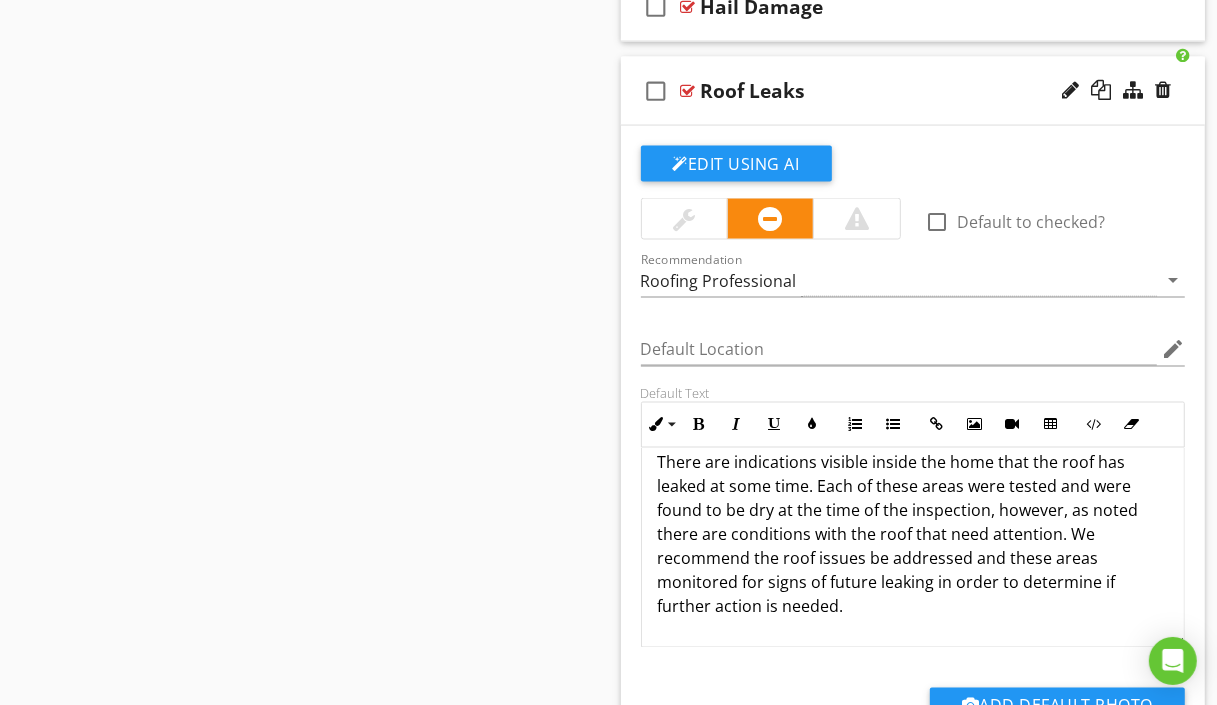 scroll, scrollTop: 16, scrollLeft: 0, axis: vertical 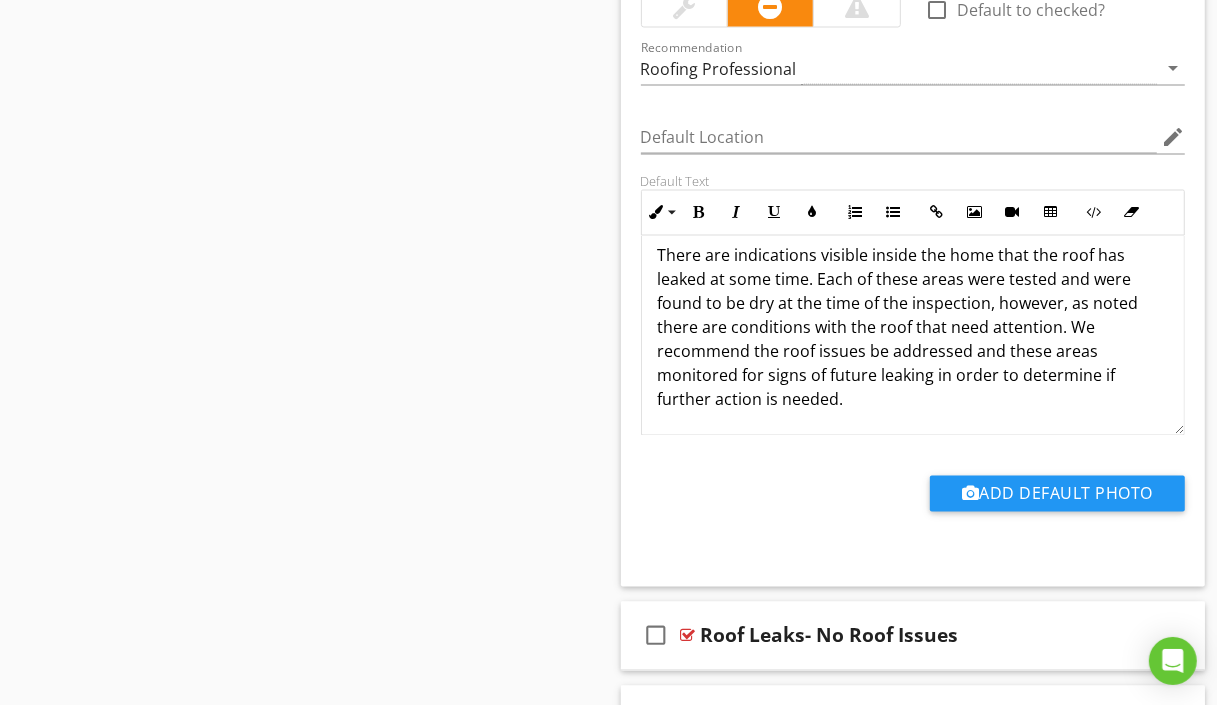 click on "There are indications visible inside the home that the roof has leaked at some time. Each of these areas were tested and were found to be dry at the time of the inspection, however, as noted there are conditions with the roof that need attention. We recommend the roof issues be addressed and these areas monitored for signs of future leaking in order to determine if further action is needed." at bounding box center (913, 328) 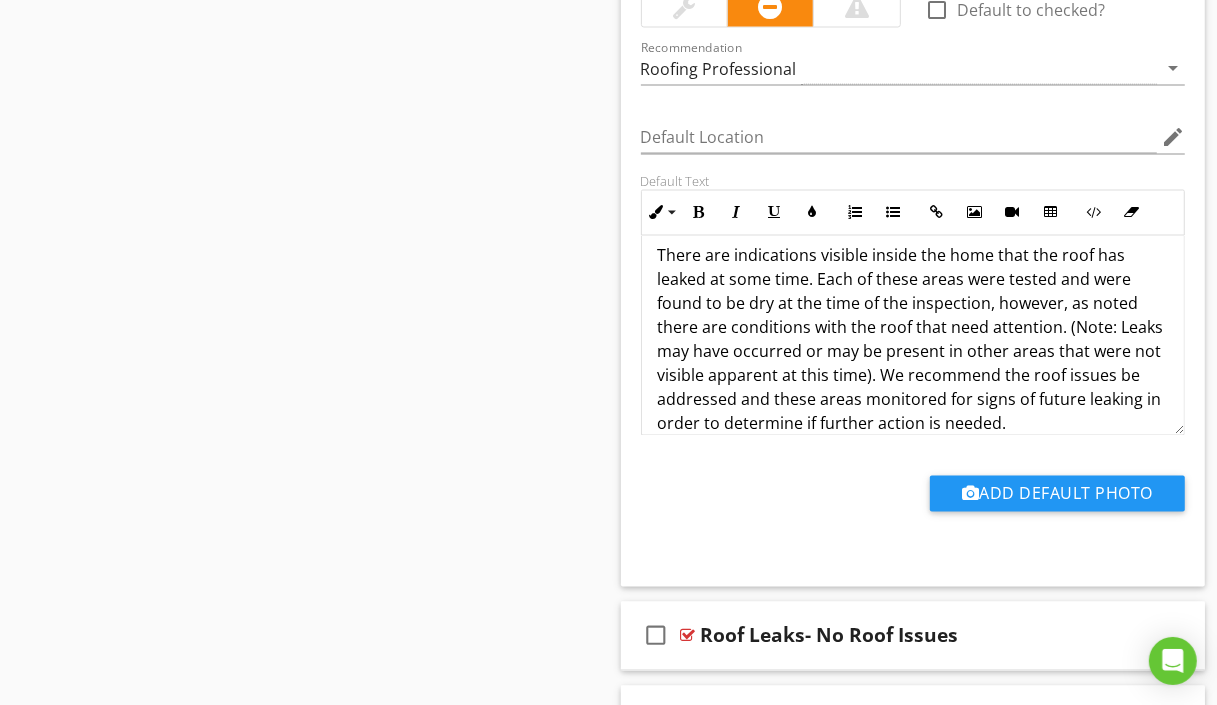 click on "There are indications visible inside the home that the roof has leaked at some time. Each of these areas were tested and were found to be dry at the time of the inspection, however, as noted there are conditions with the roof that need attention. (Note: Leaks may have occurred or may be present in other areas that were not visible apparent at this time). We recommend the roof issues be addressed and these areas monitored for signs of future leaking in order to determine if further action is needed." at bounding box center [913, 340] 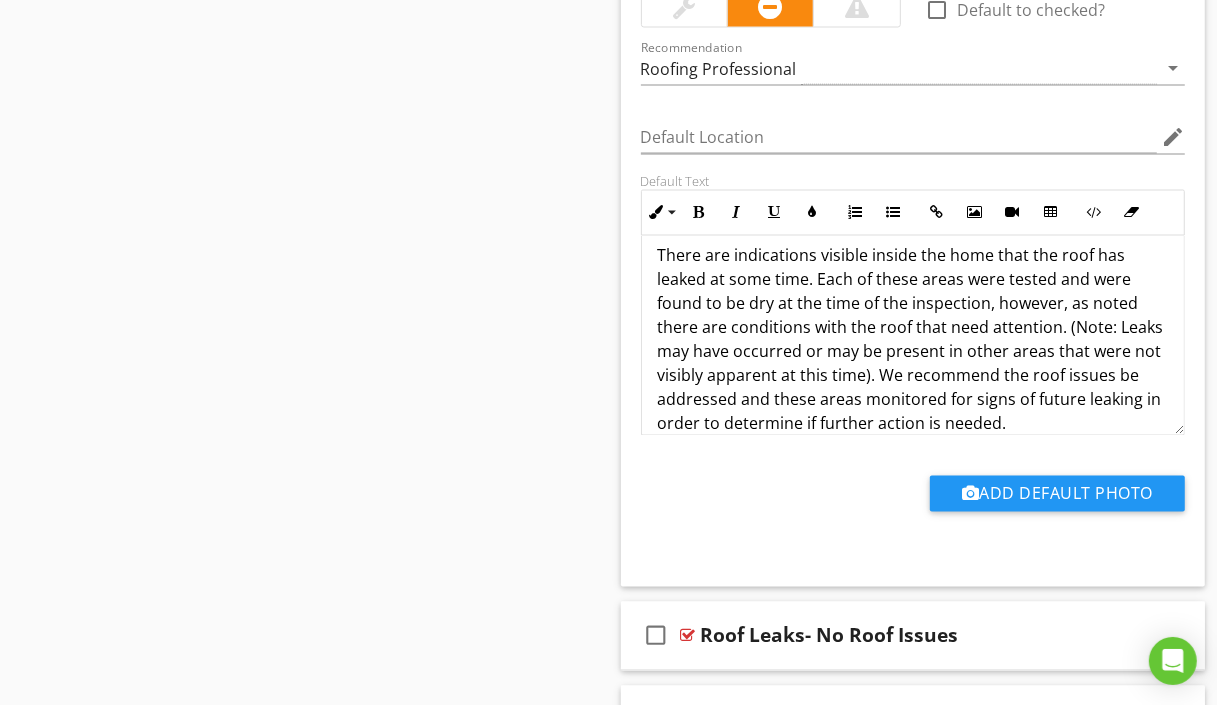 click on "There are indications visible inside the home that the roof has leaked at some time. Each of these areas were tested and were found to be dry at the time of the inspection, however, as noted there are conditions with the roof that need attention. (Note: Leaks may have occurred or may be present in other areas that were not visibly apparent at this time). We recommend the roof issues be addressed and these areas monitored for signs of future leaking in order to determine if further action is needed." at bounding box center (913, 340) 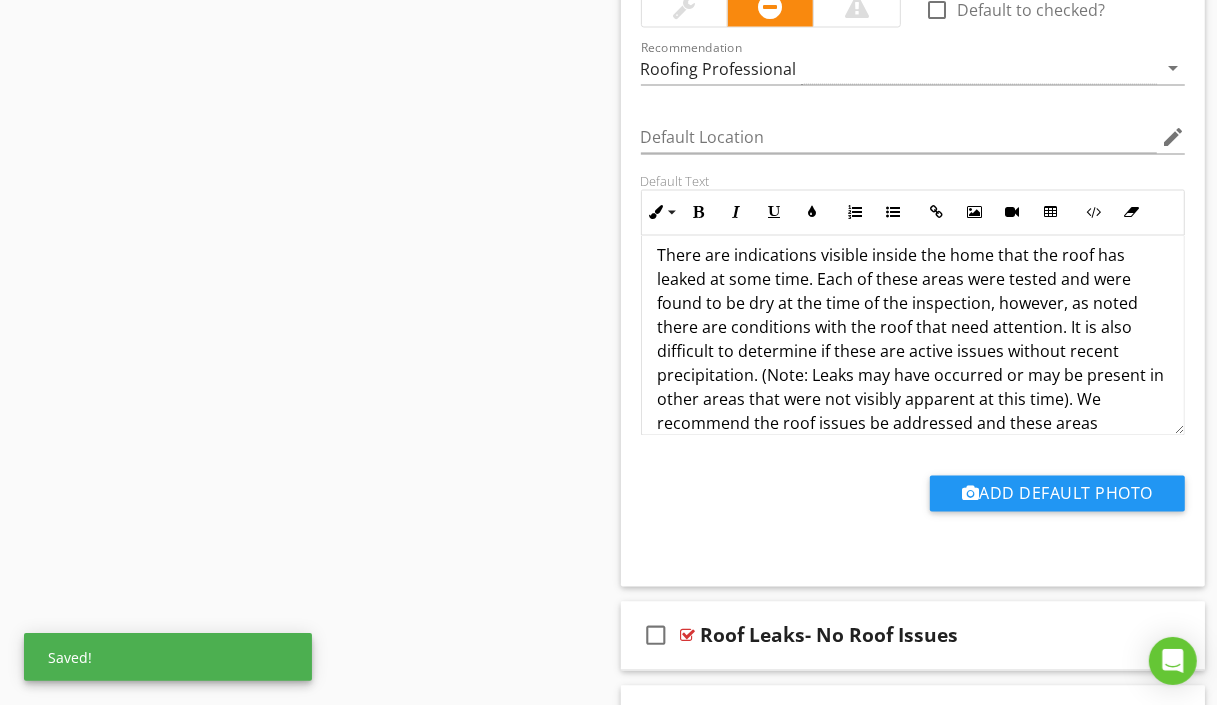 click on "Add Default Photo" at bounding box center [913, 491] 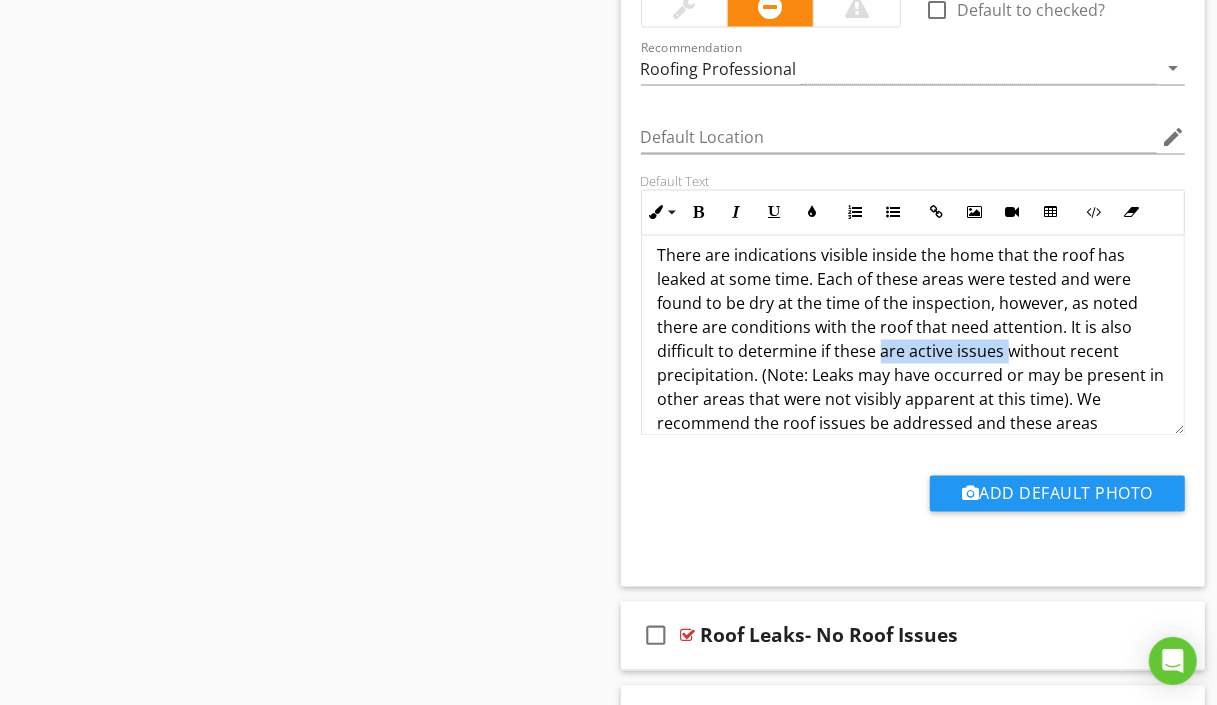 drag, startPoint x: 1004, startPoint y: 339, endPoint x: 877, endPoint y: 340, distance: 127.00394 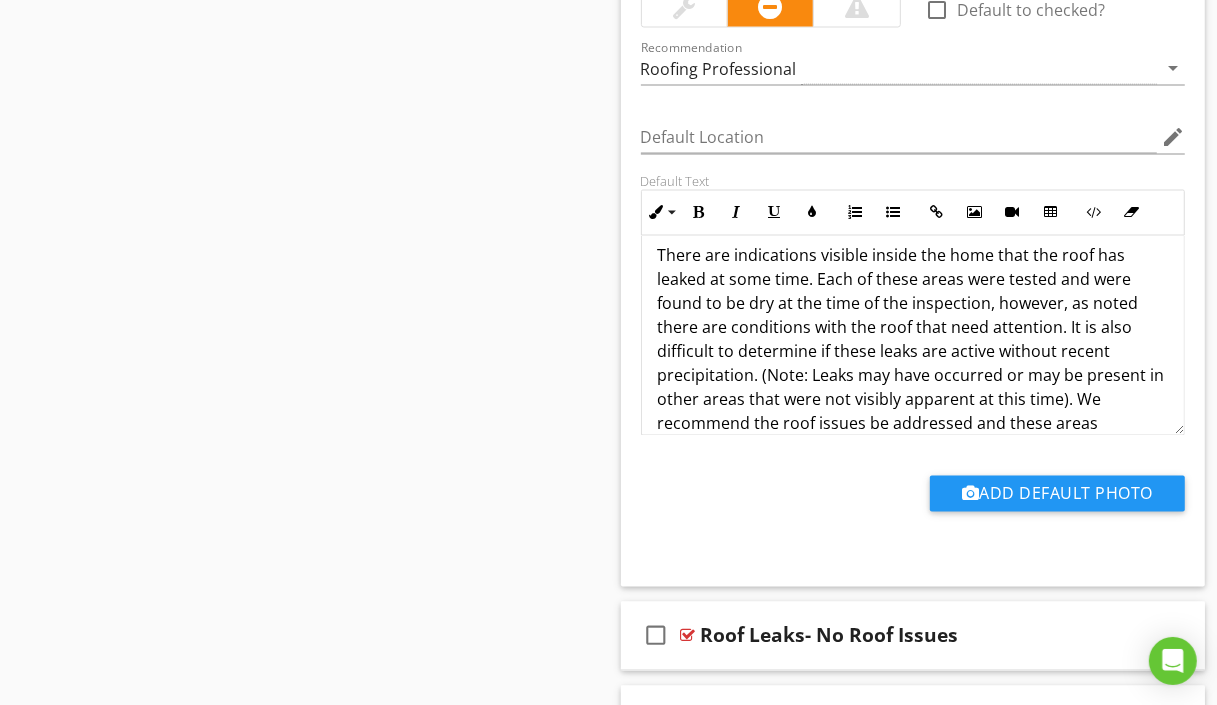 click on "There are indications visible inside the home that the roof has leaked at some time. Each of these areas were tested and were found to be dry at the time of the inspection, however, as noted there are conditions with the roof that need attention. It is also difficult to determine if these leaks are active without recent precipitation. (Note: Leaks may have occurred or may be present in other areas that were not visibly apparent at this time). We recommend the roof issues be addressed and these areas monitored for signs of future leaking in order to determine if further action is needed." at bounding box center [913, 364] 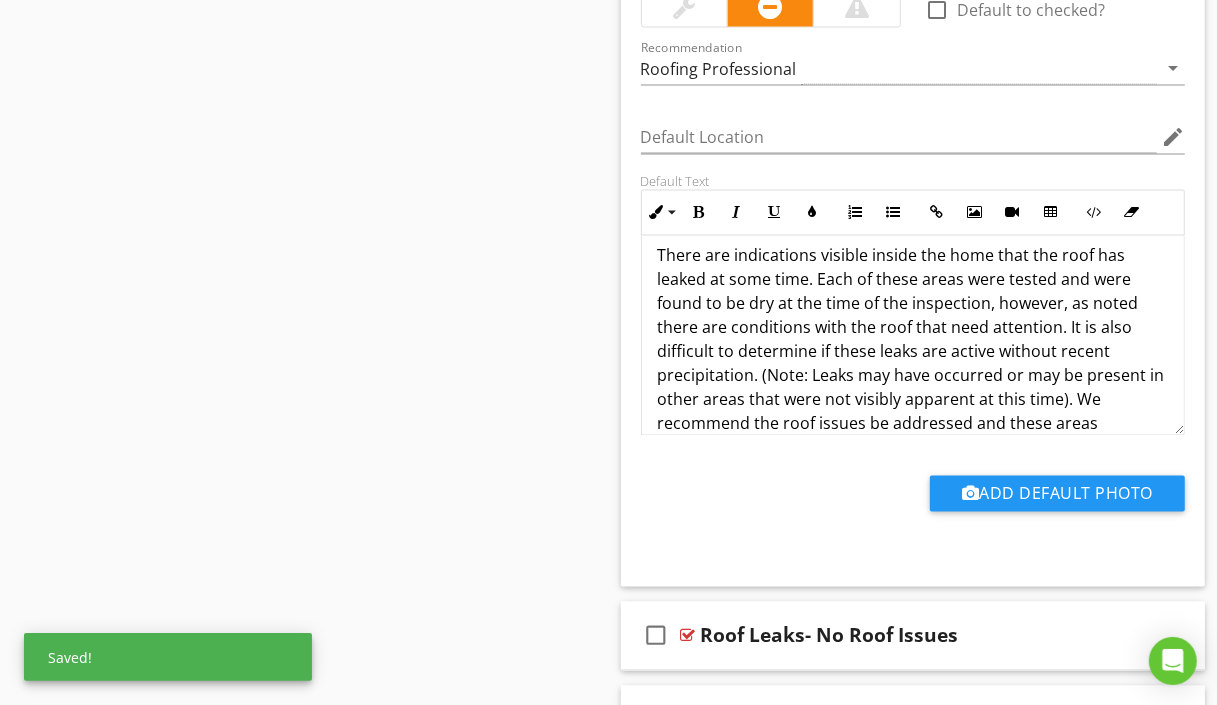 scroll, scrollTop: 88, scrollLeft: 0, axis: vertical 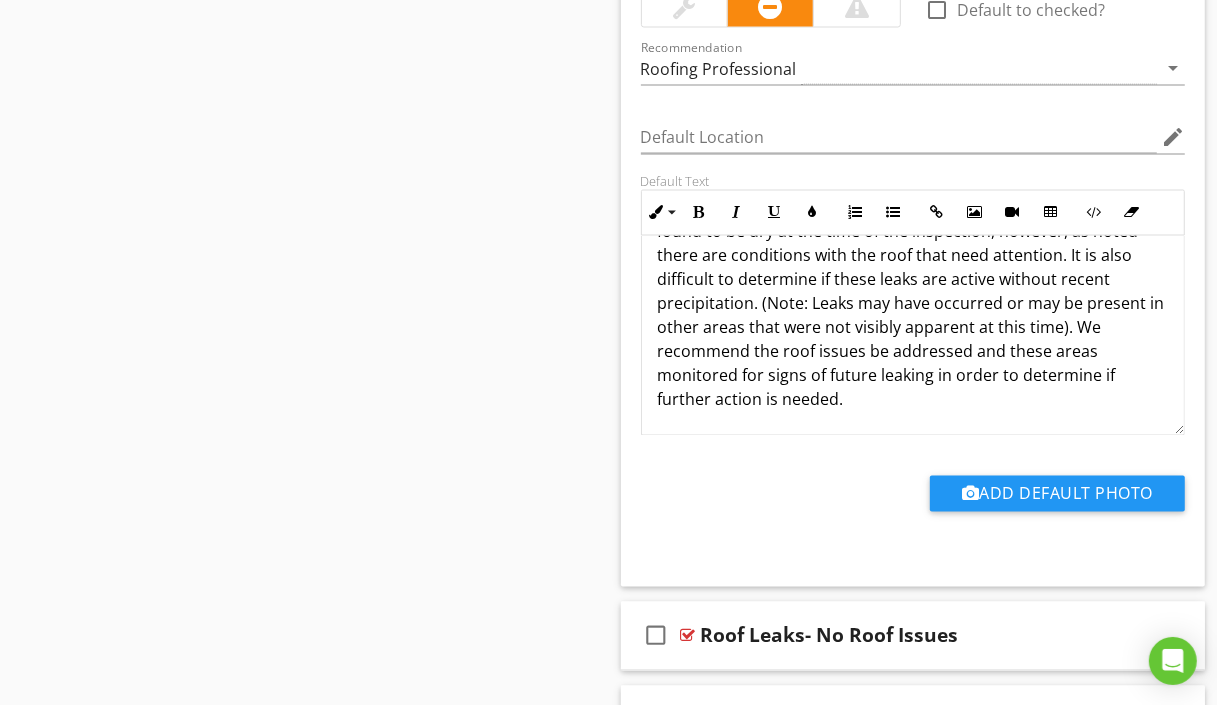 click on "There are indications visible inside the home that the roof has leaked at some time. Each of these areas were tested and were found to be dry at the time of the inspection, however, as noted there are conditions with the roof that need attention. It is also difficult to determine if these leaks are active without recent precipitation. (Note: Leaks may have occurred or may be present in other areas that were not visibly apparent at this time). We recommend the roof issues be addressed and these areas monitored for signs of future leaking in order to determine if further action is needed." at bounding box center (913, 292) 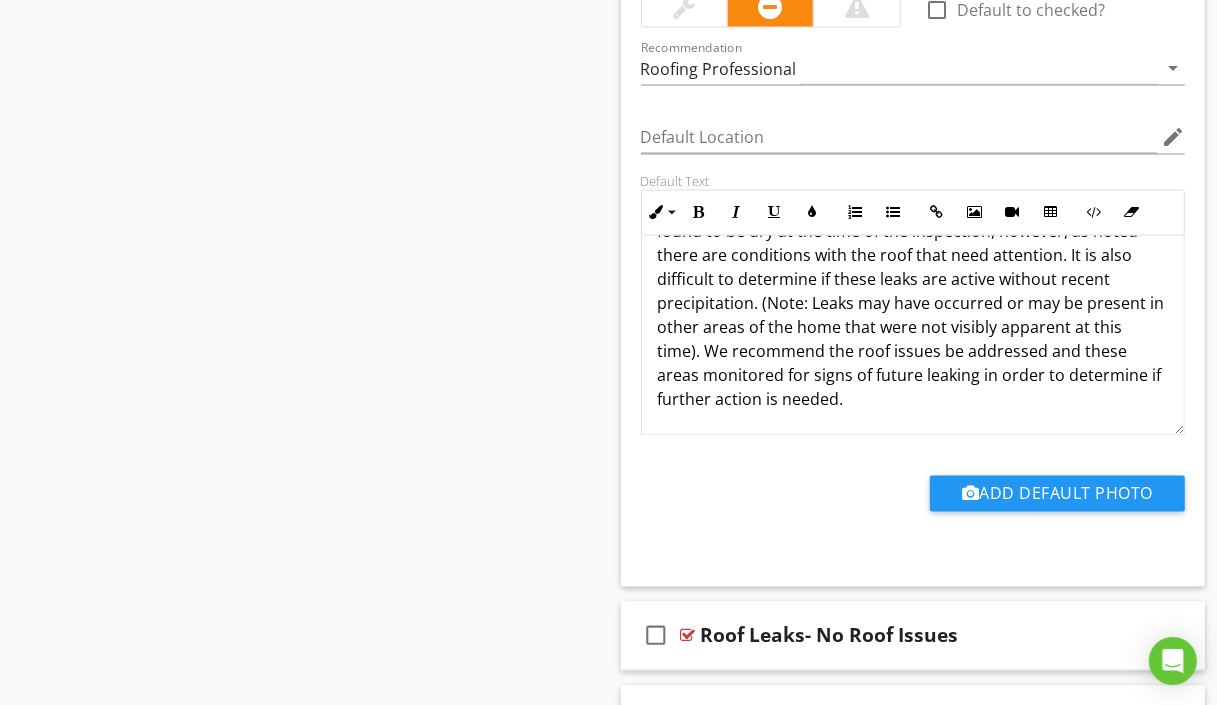 click on "There are indications visible inside the home that the roof has leaked at some time. Each of these areas were tested and were found to be dry at the time of the inspection, however, as noted there are conditions with the roof that need attention. It is also difficult to determine if these leaks are active without recent precipitation. (Note: Leaks may have occurred or may be present in other areas of the home that were not visibly apparent at this time). We recommend the roof issues be addressed and these areas monitored for signs of future leaking in order to determine if further action is needed." at bounding box center [913, 292] 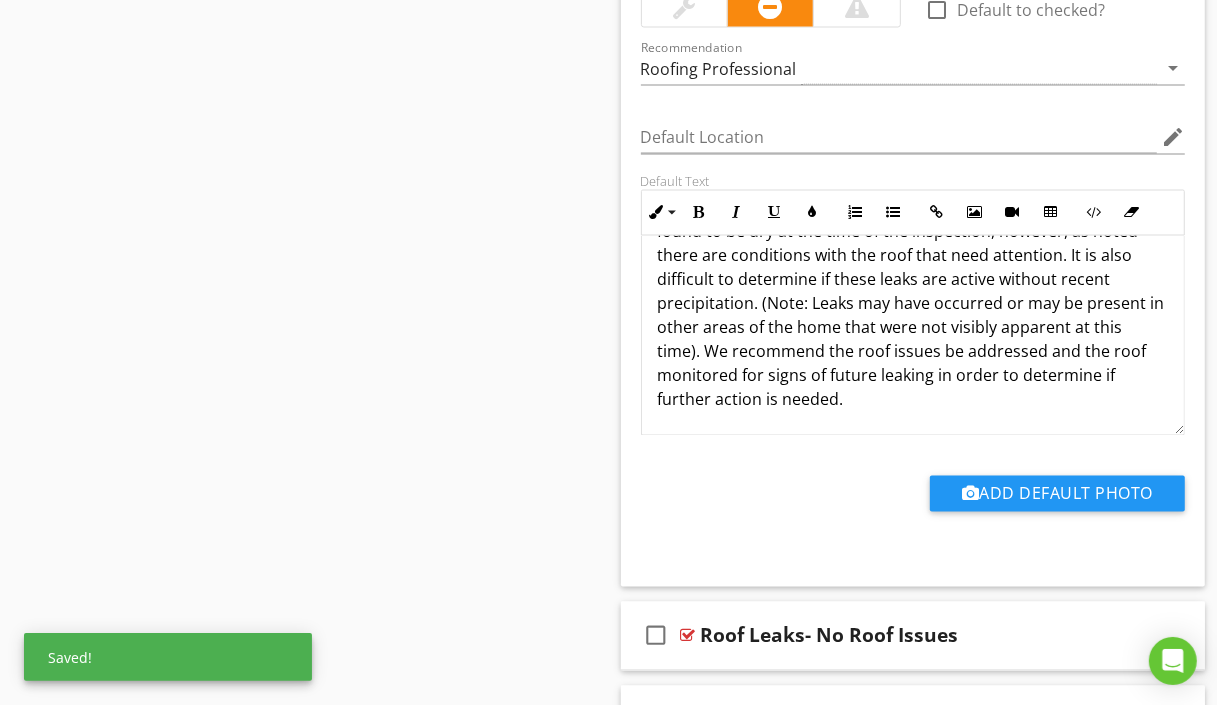 scroll, scrollTop: 0, scrollLeft: 0, axis: both 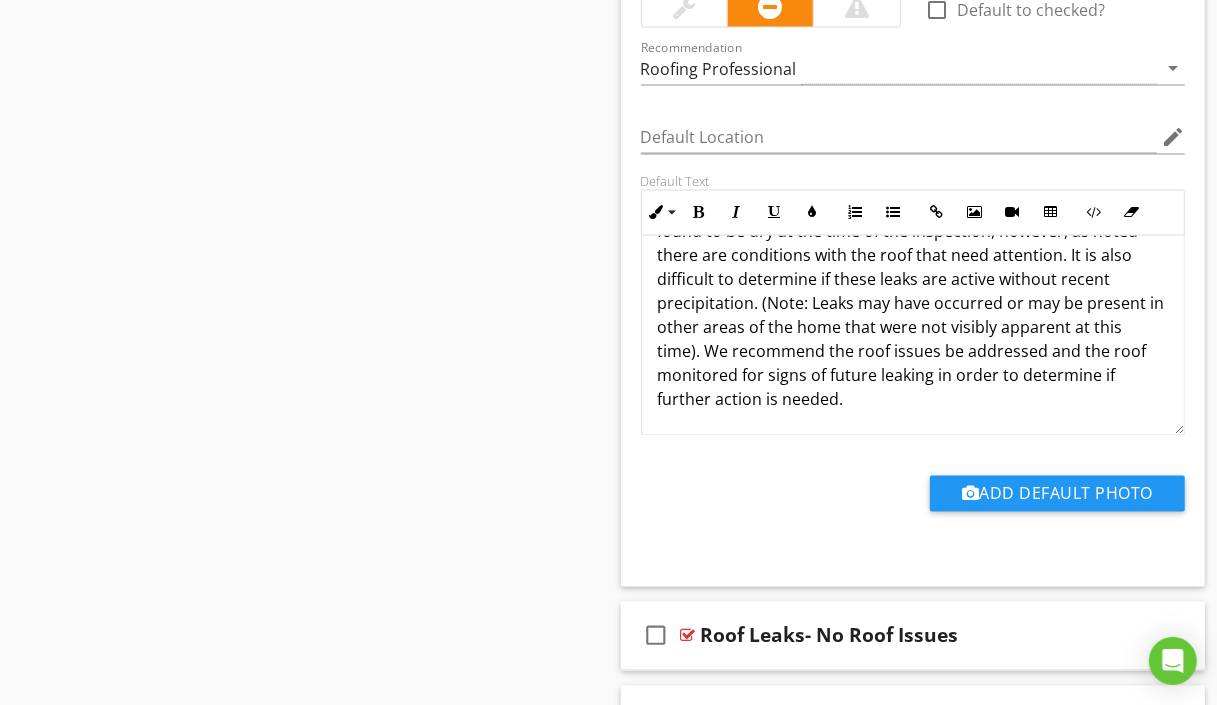 click on "There are indications visible inside the home that the roof has leaked at some time. Each of these areas were tested and were found to be dry at the time of the inspection, however, as noted there are conditions with the roof that need attention. It is also difficult to determine if these leaks are active without recent precipitation. (Note: Leaks may have occurred or may be present in other areas of the home that were not visibly apparent at this time). We recommend the roof issues be addressed and the roof monitored for signs of future leaking in order to determine if further action is needed." at bounding box center [913, 292] 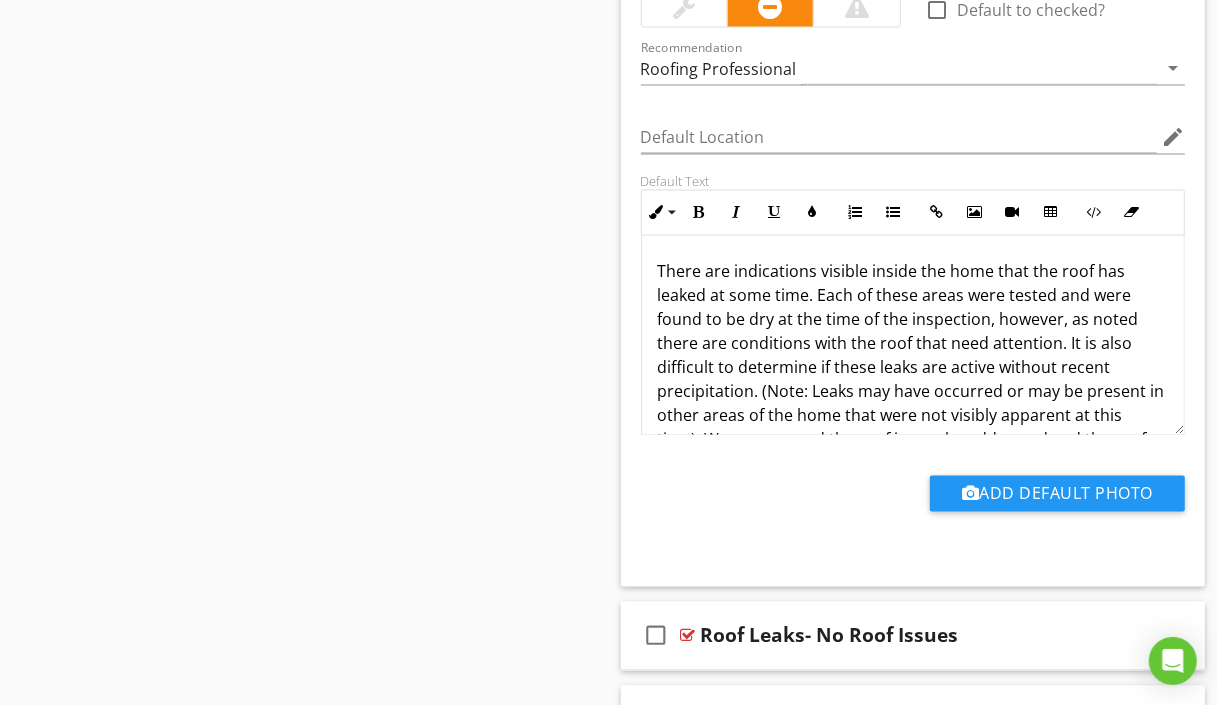 scroll, scrollTop: 88, scrollLeft: 0, axis: vertical 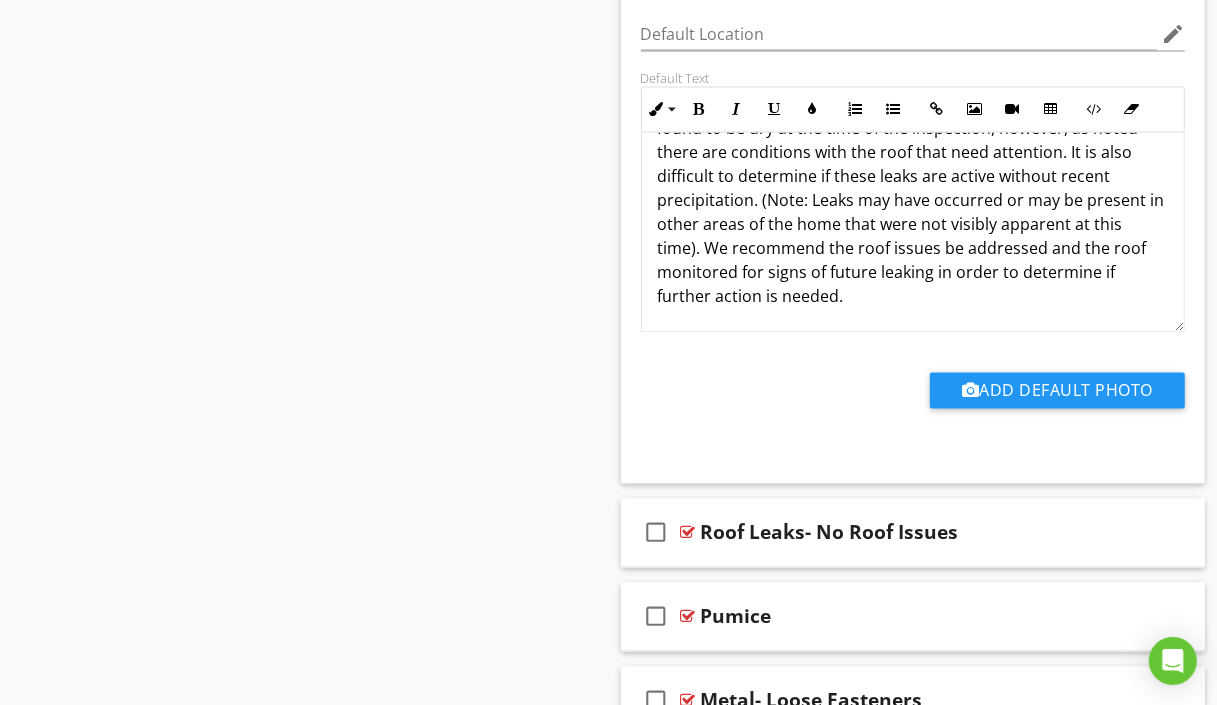 click on "There are indications visible inside the home that the roof has leaked at some time. Each of these areas were tested and were found to be dry at the time of the inspection, however, as noted there are conditions with the roof that need attention. It is also difficult to determine if these leaks are active without recent precipitation. (Note: Leaks may have occurred or may be present in other areas of the home that were not visibly apparent at this time). We recommend the roof issues be addressed and the roof monitored for signs of future leaking in order to determine if further action is needed." at bounding box center (913, 189) 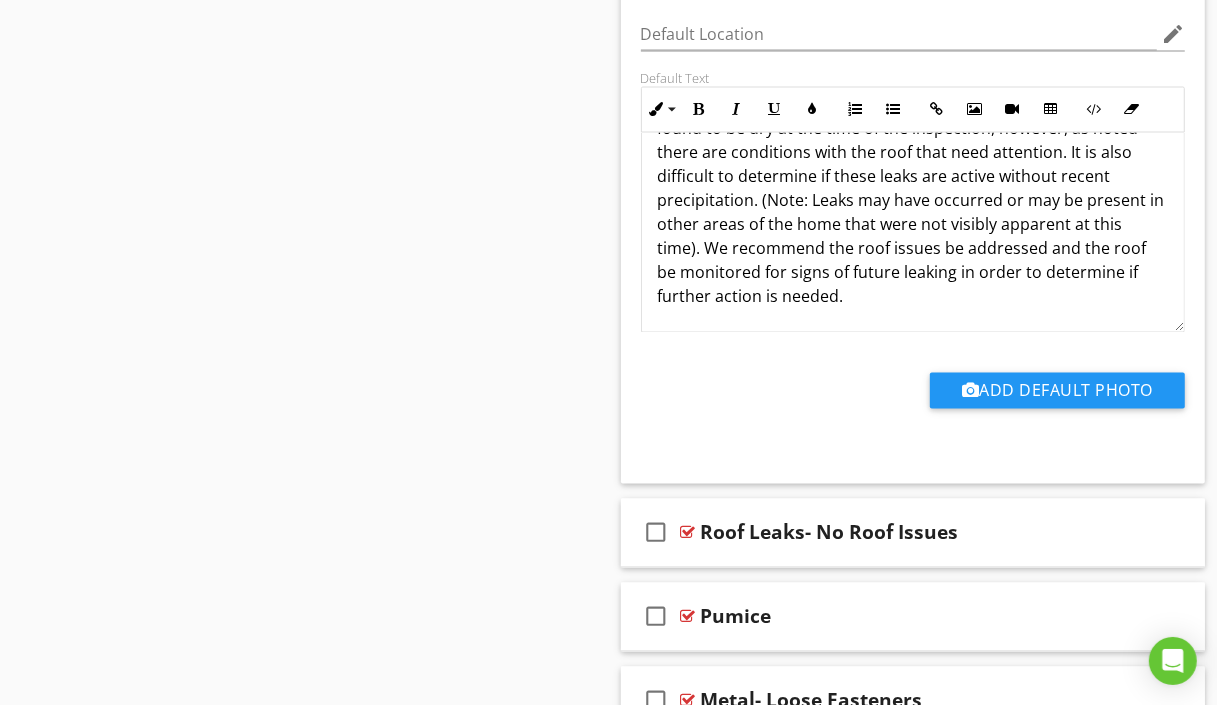 type on "<p>There are indications visible inside the home that the roof has leaked at some time. Each of these areas were tested and were found to be dry at the time of the inspection, however, as noted there are conditions with the roof that need attention. It is also difficult to determine if these leaks are active without recent precipitation. (Note: Leaks may have occurred or may be present in other areas of the home that were not visibly apparent at this time). We recommend the roof issues be addressed and the roof be monitored for signs of future leaking in order to determine if further action is needed.&nbsp;&nbsp;</p>" 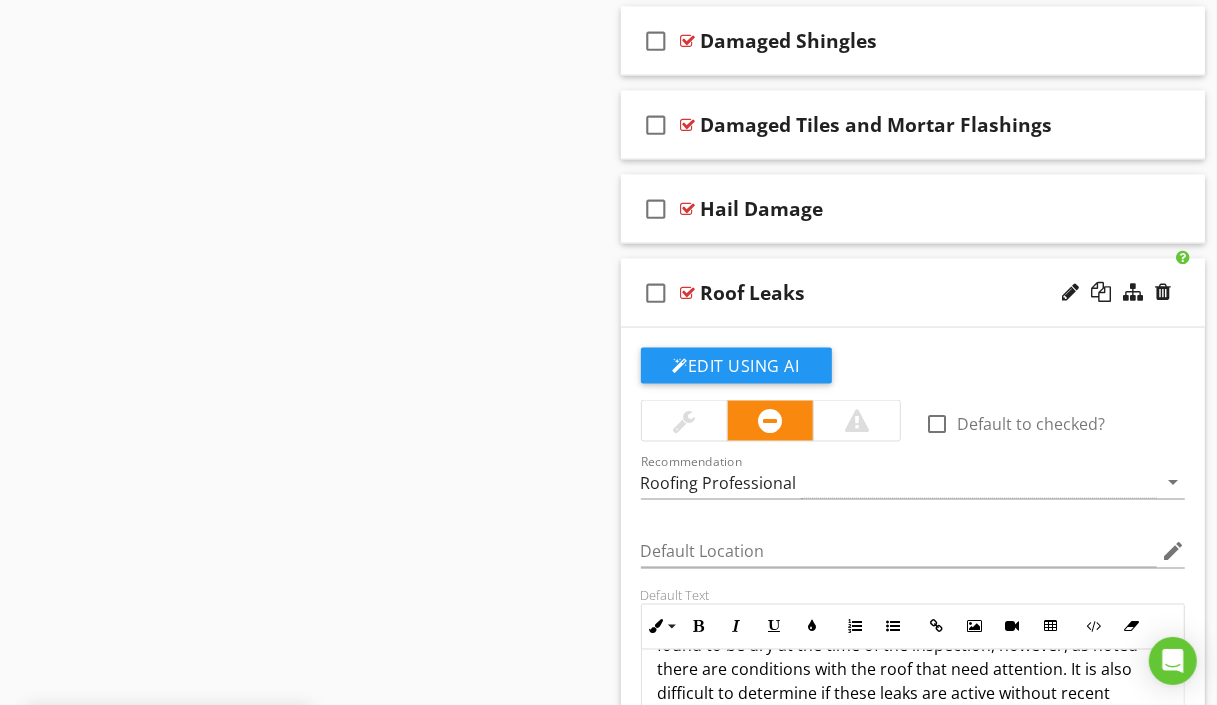 scroll, scrollTop: 1866, scrollLeft: 0, axis: vertical 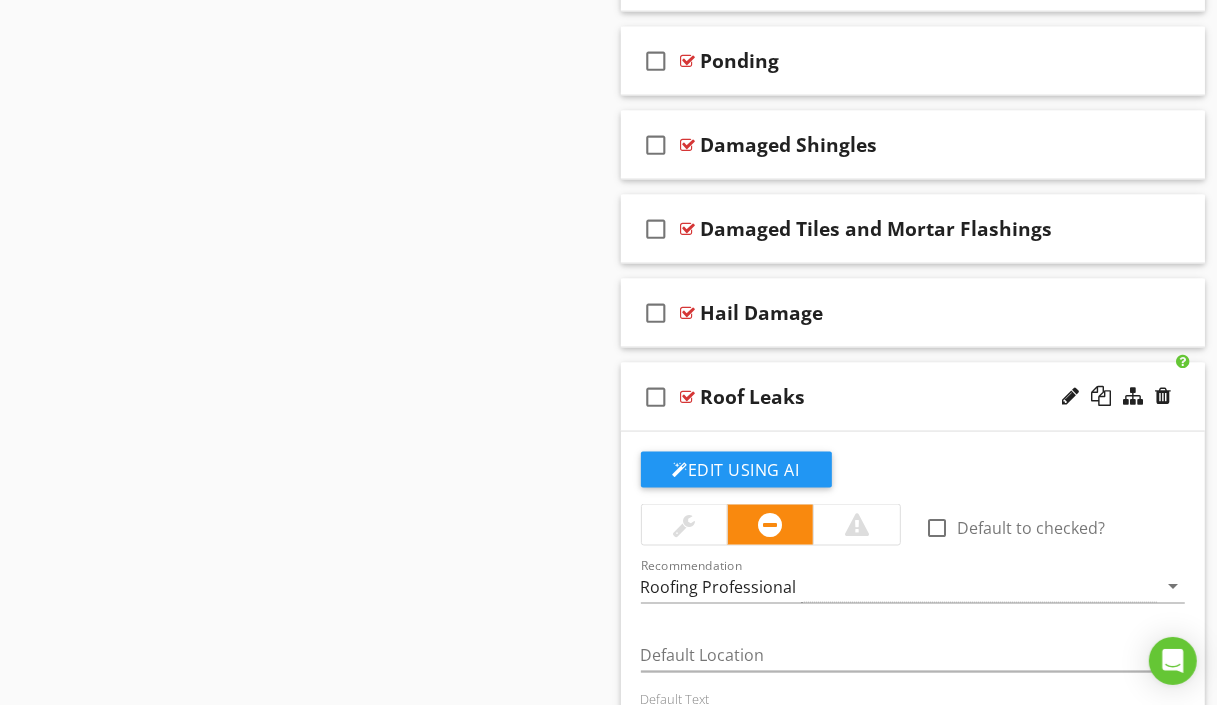 click on "check_box_outline_blank
Roof Leaks" at bounding box center (913, 397) 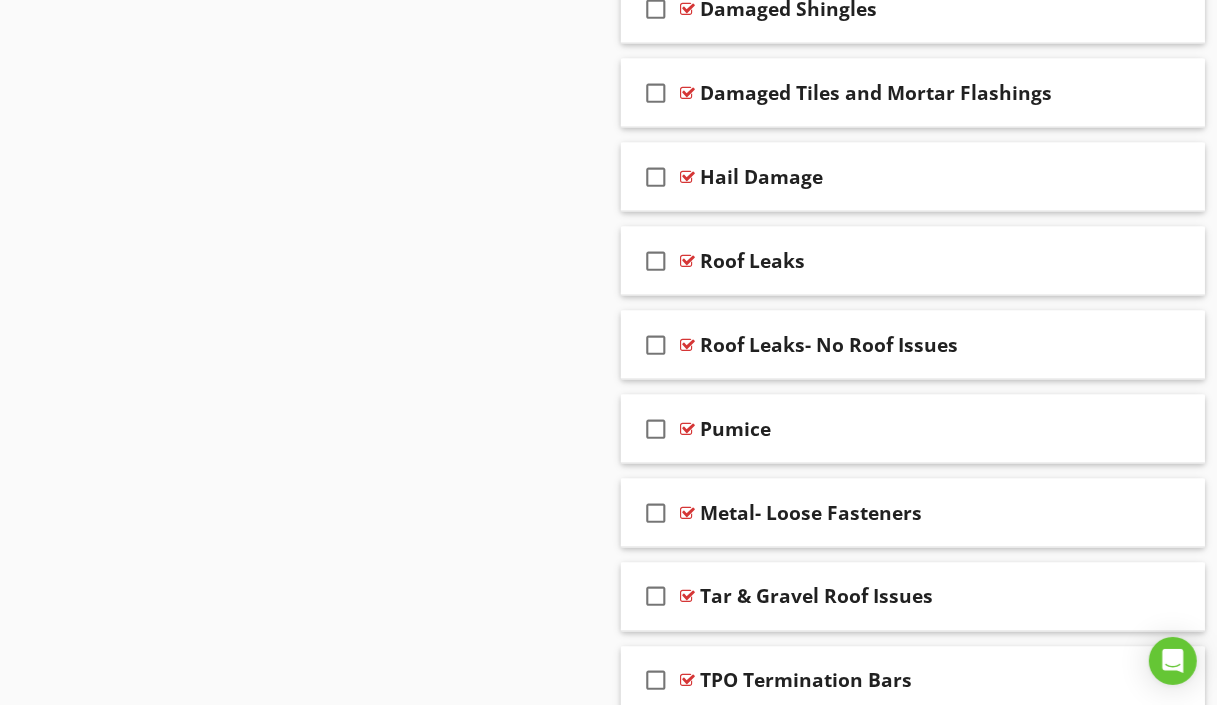 scroll, scrollTop: 1970, scrollLeft: 0, axis: vertical 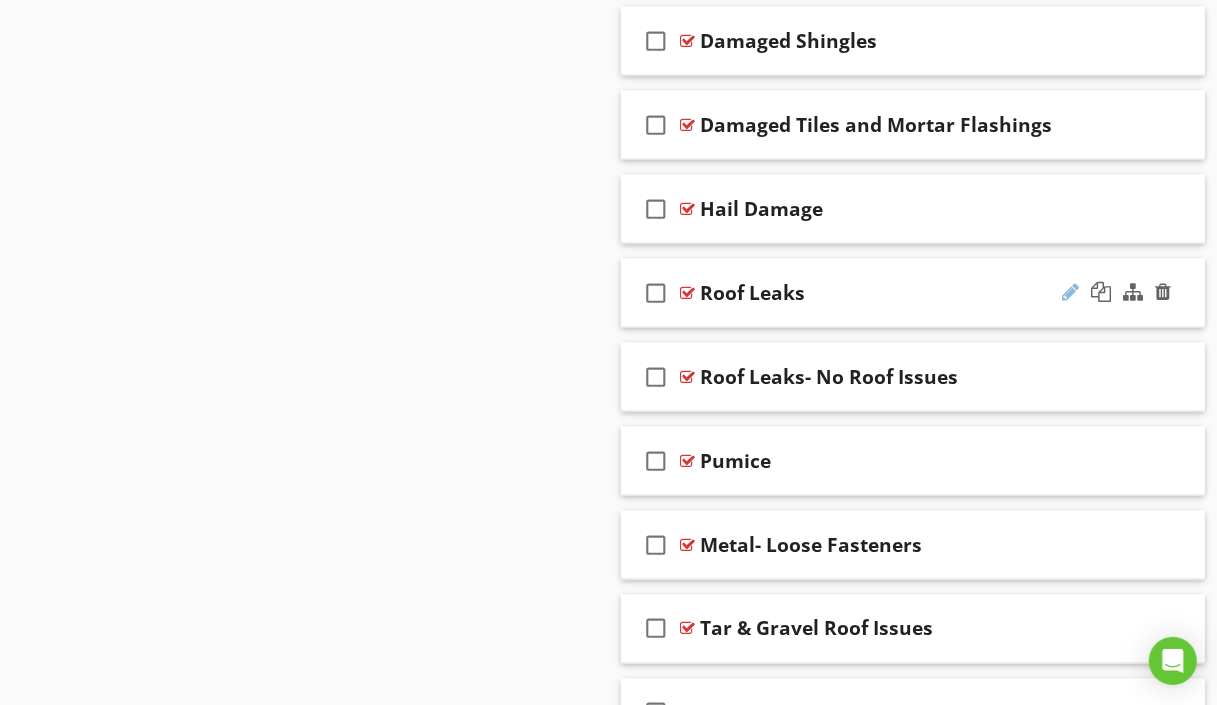 click at bounding box center (1070, 292) 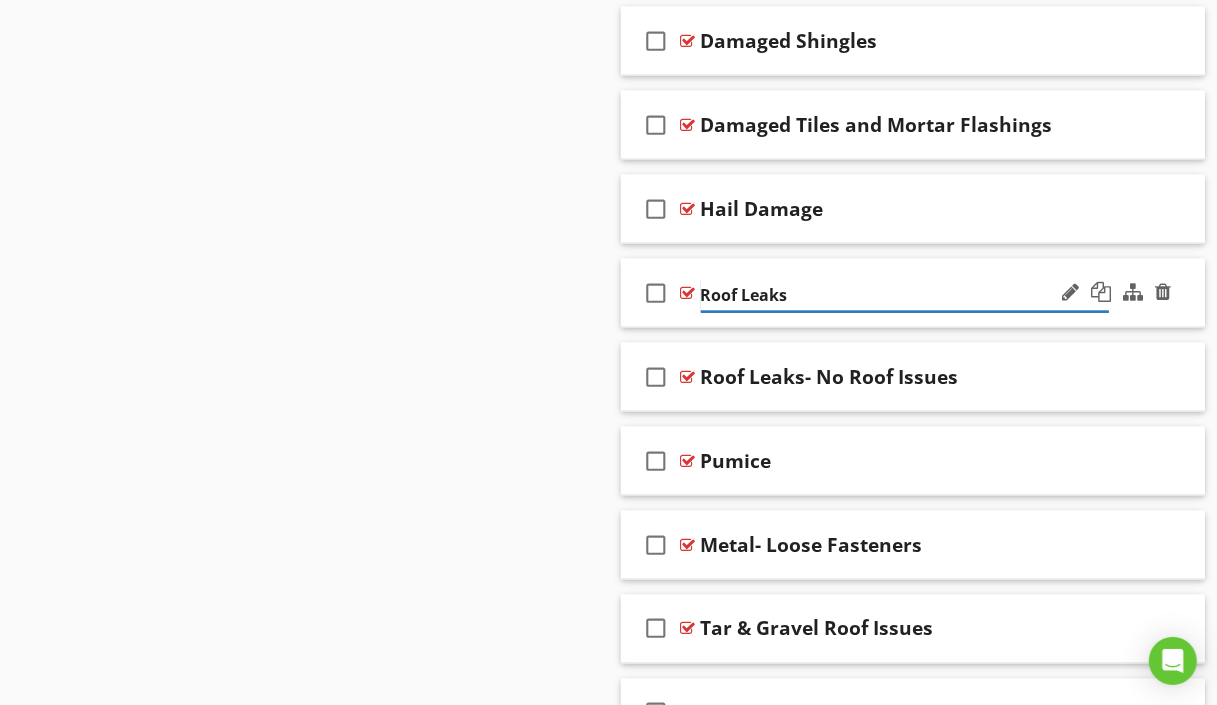 click on "Roof Leaks" at bounding box center (905, 295) 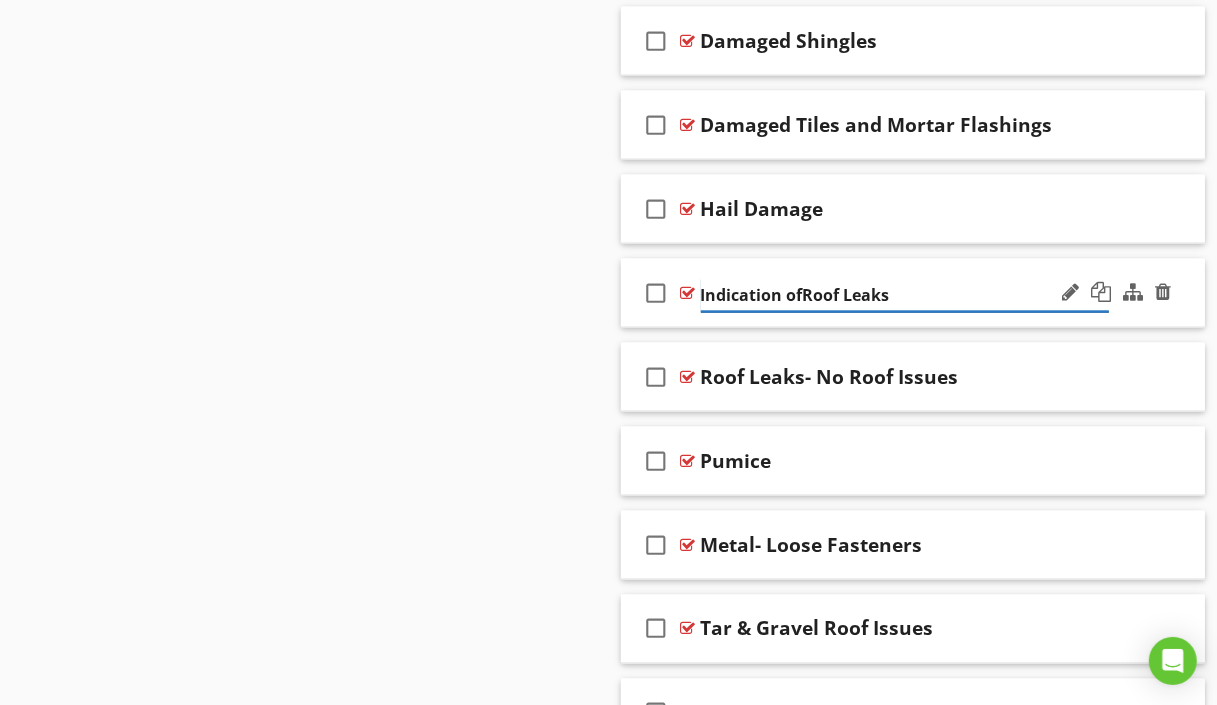 type on "Indication of Roof Leaks" 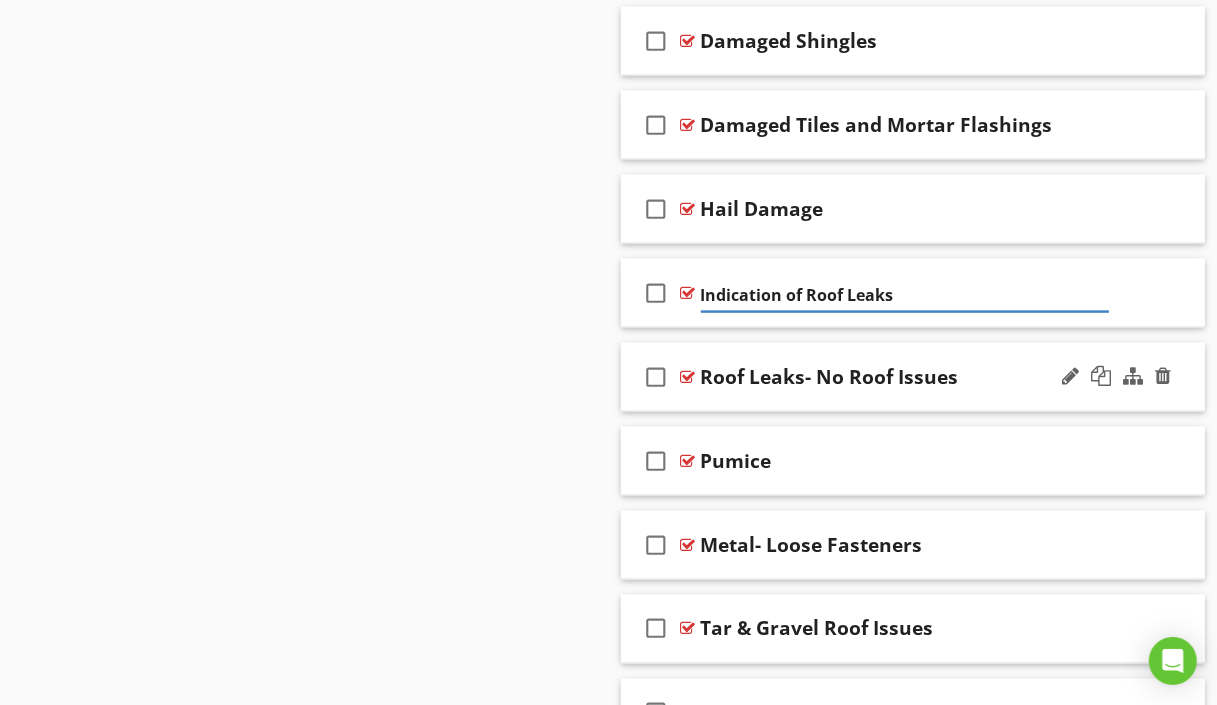 click on "check_box_outline_blank
Roof Leaks- No Roof Issues" at bounding box center [913, 377] 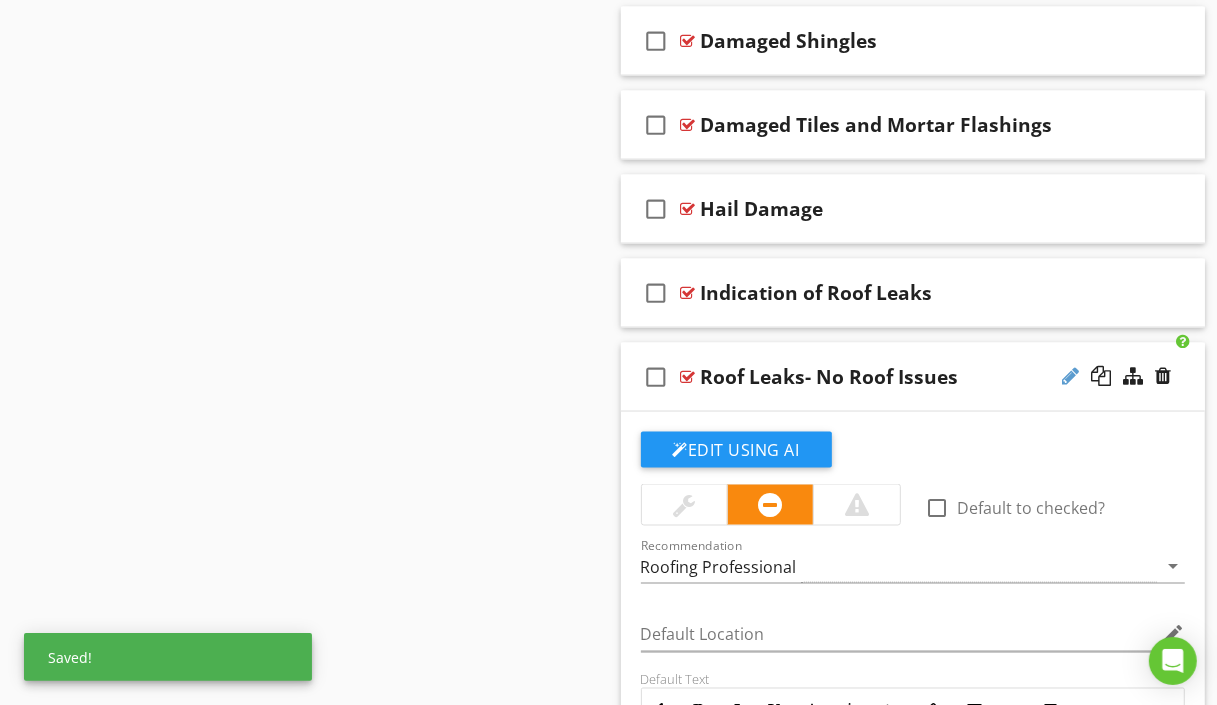 click at bounding box center (1070, 376) 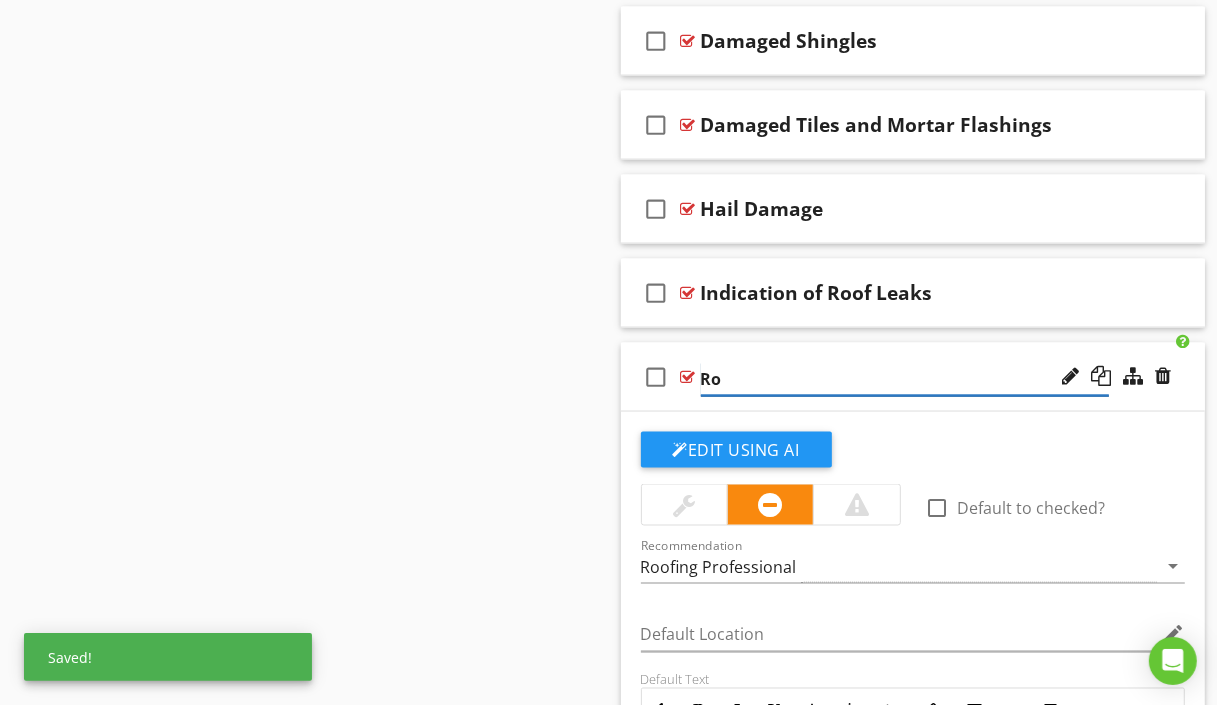 type on "R" 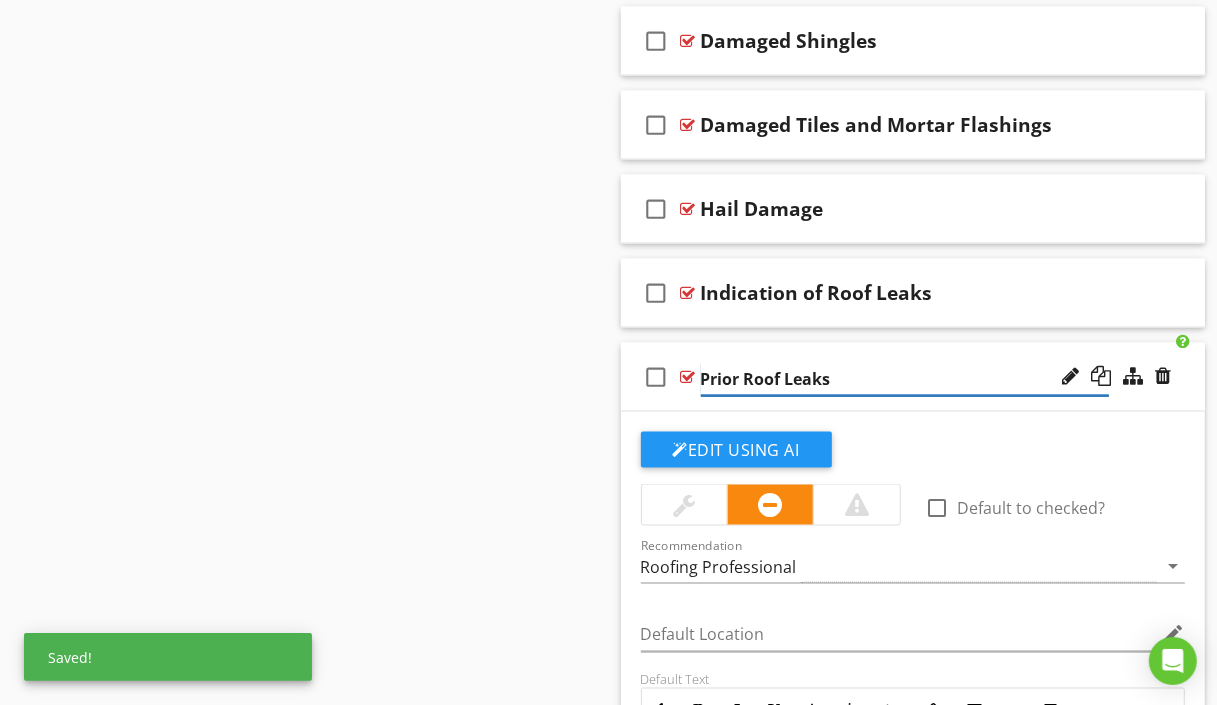 type on "Prior Roof Leaks" 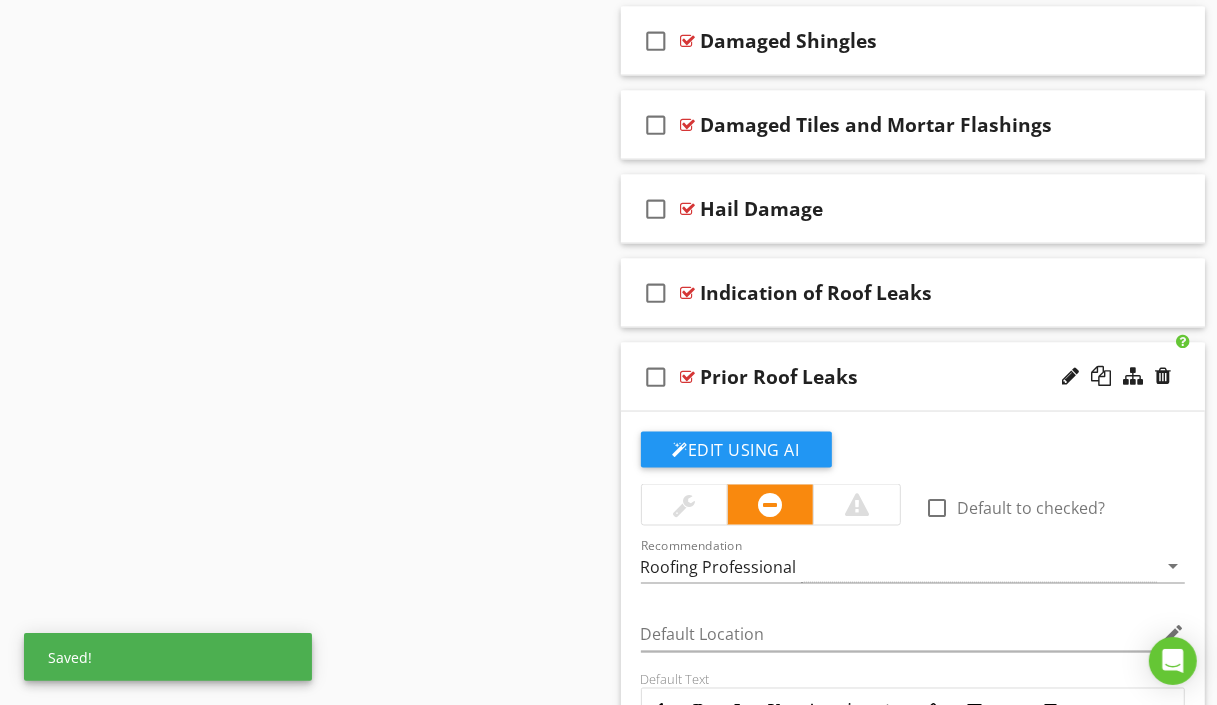click on "check_box_outline_blank
Prior Roof Leaks" at bounding box center [913, 377] 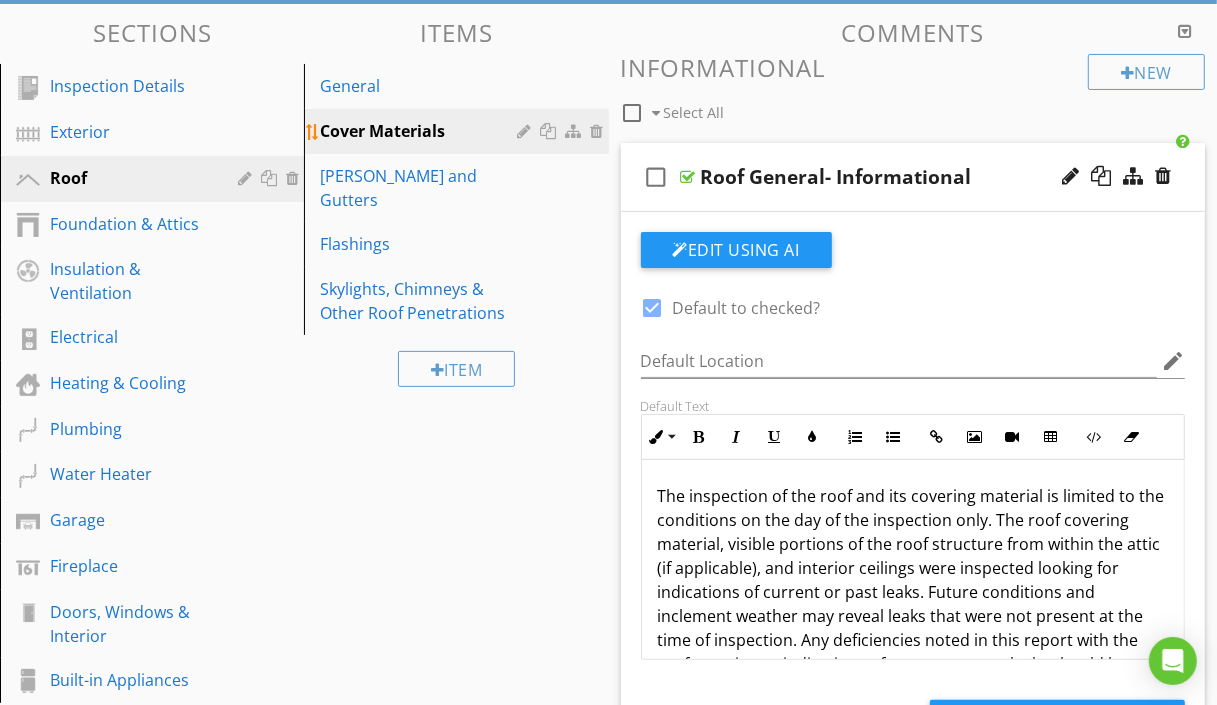 scroll, scrollTop: 0, scrollLeft: 0, axis: both 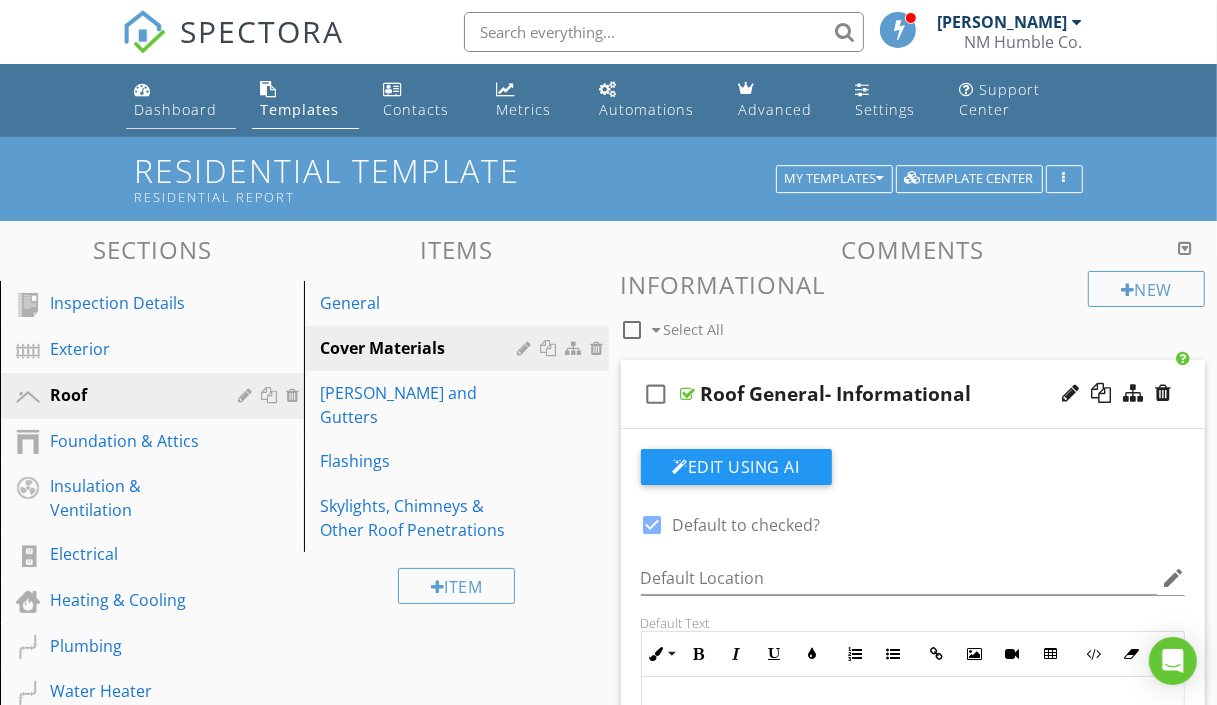 click on "Dashboard" at bounding box center [175, 109] 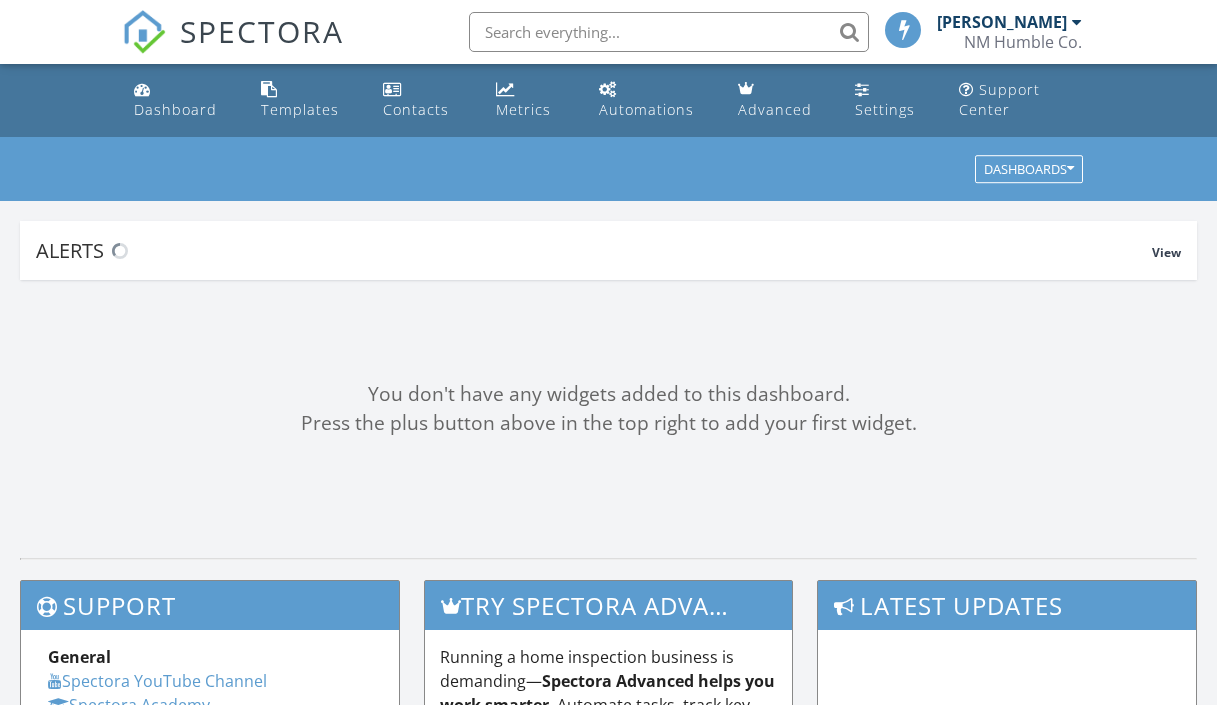 scroll, scrollTop: 0, scrollLeft: 0, axis: both 